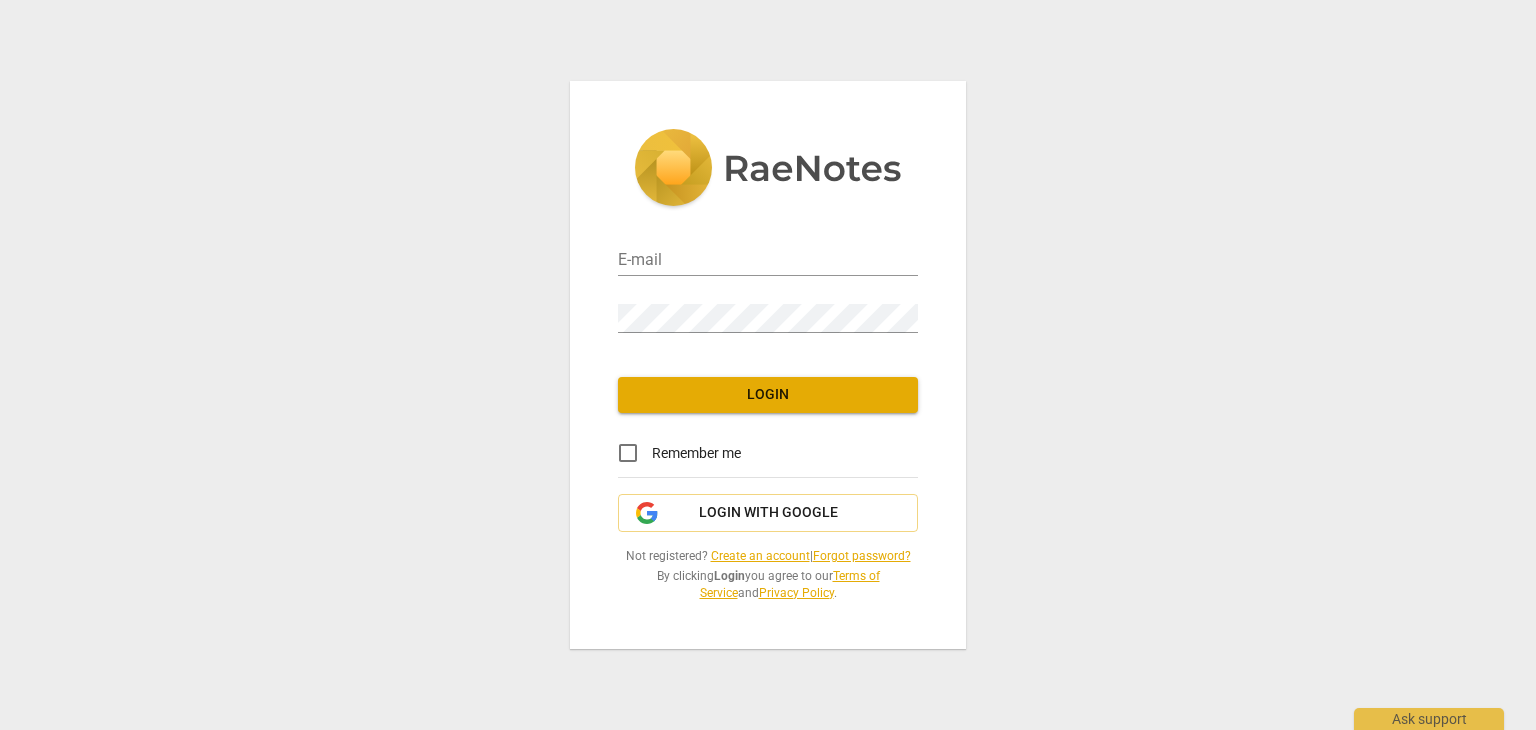 type on "[EMAIL]" 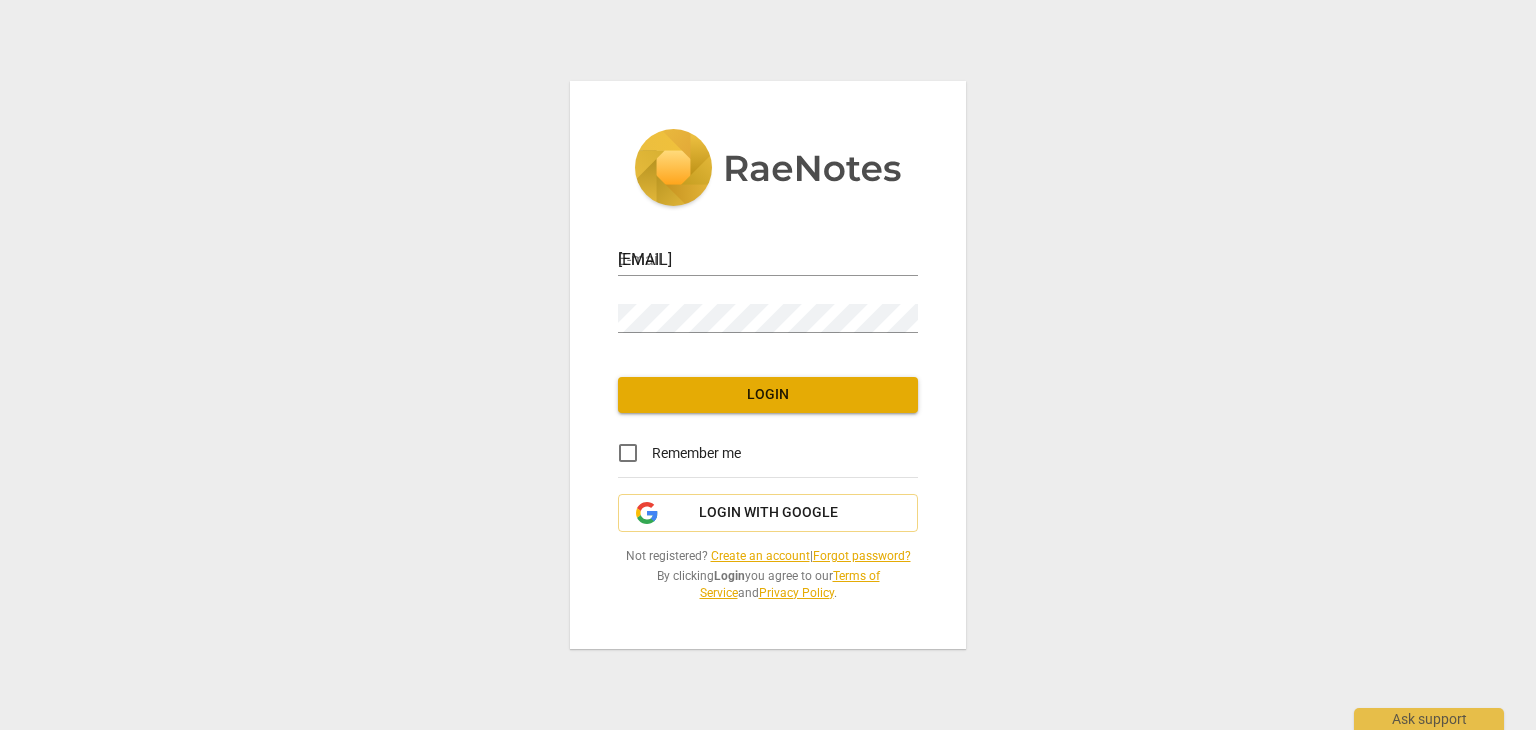scroll, scrollTop: 0, scrollLeft: 0, axis: both 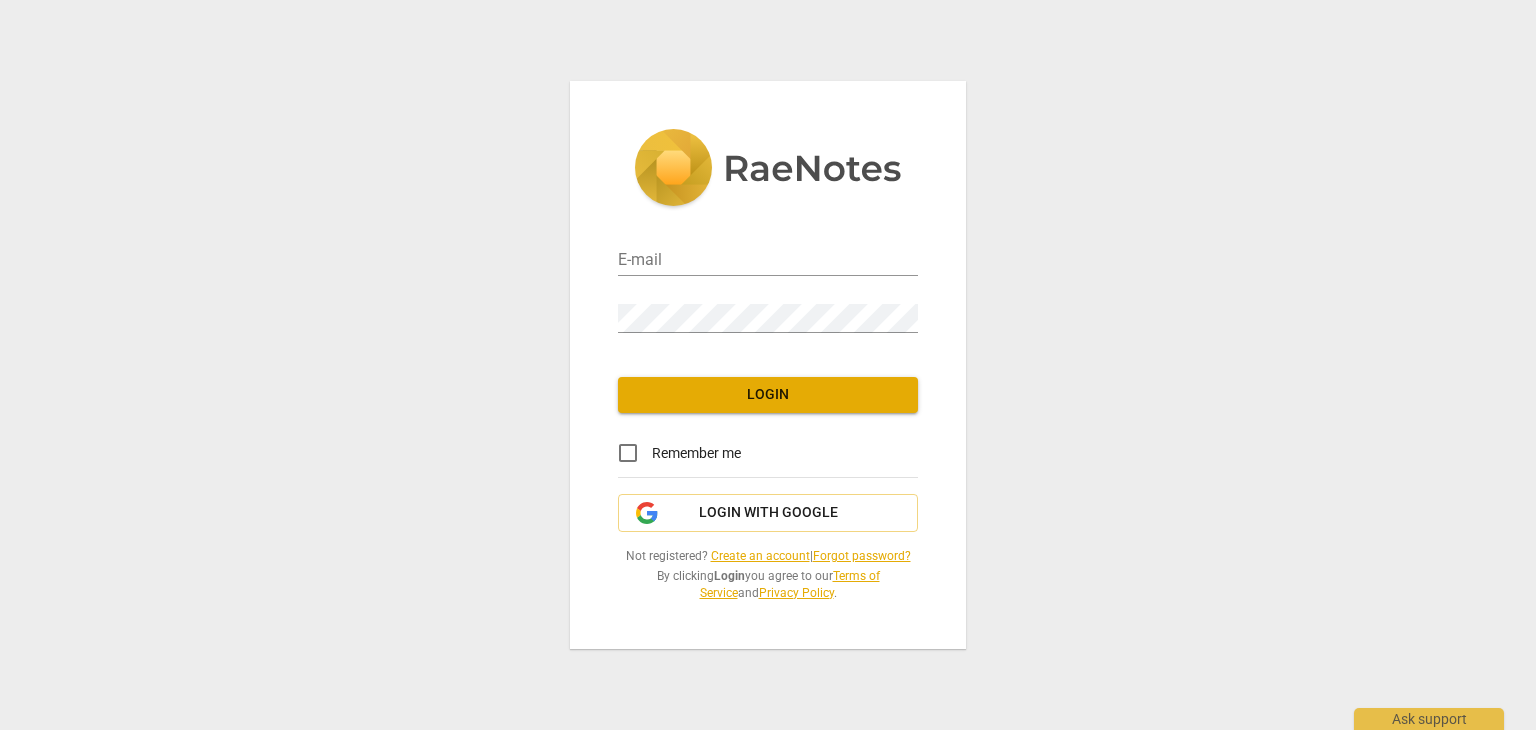 type on "[EMAIL]" 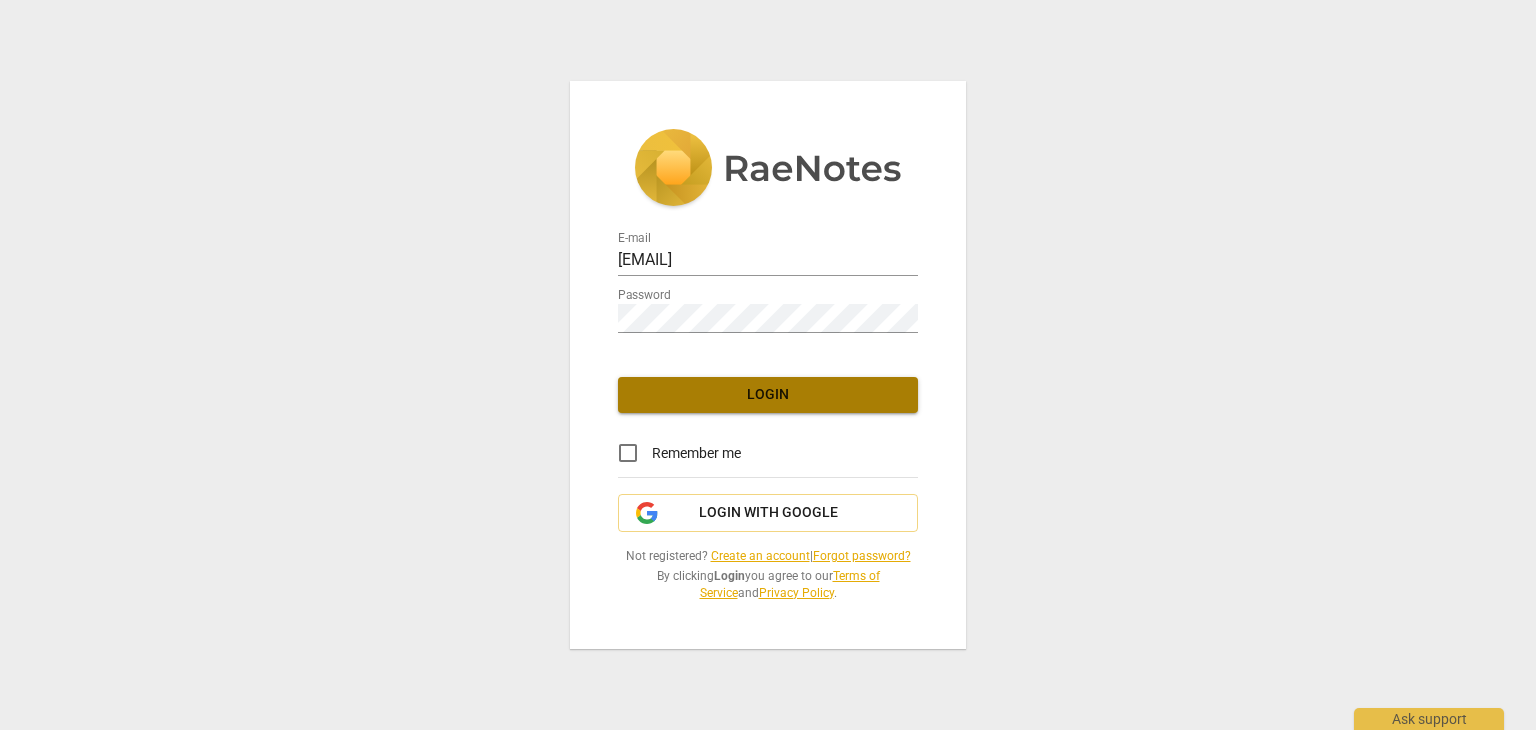 click on "Login" at bounding box center [768, 395] 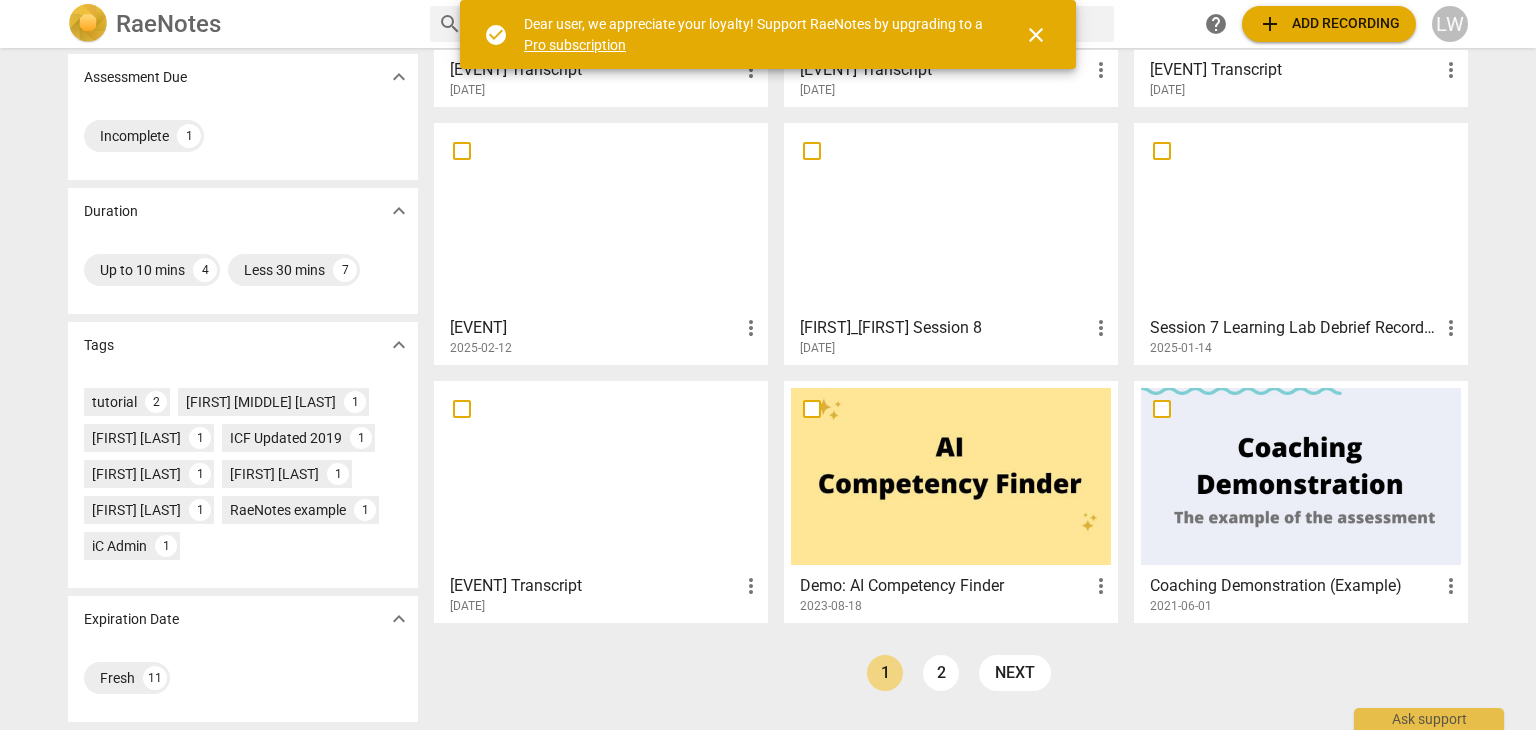 scroll, scrollTop: 0, scrollLeft: 0, axis: both 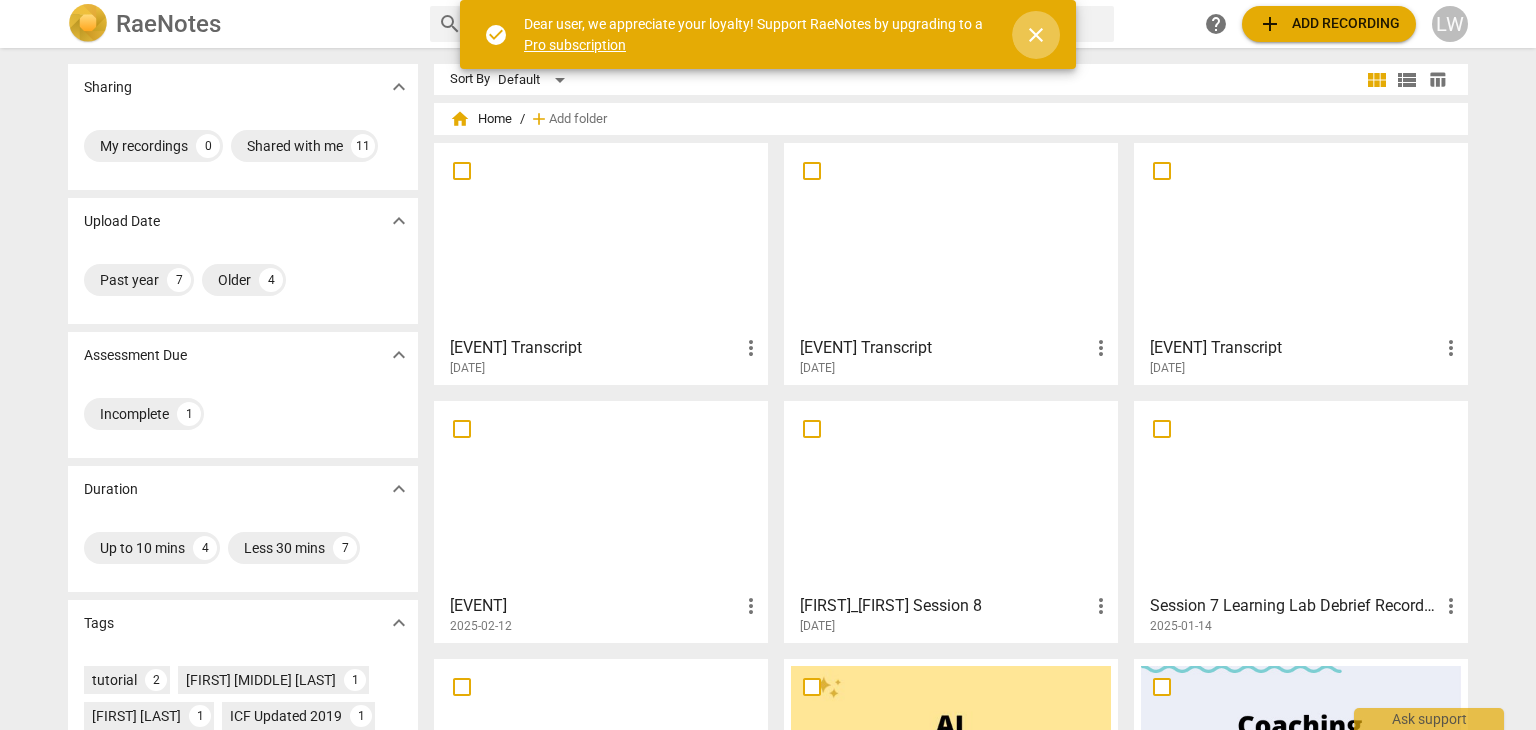 click on "close" at bounding box center [1036, 35] 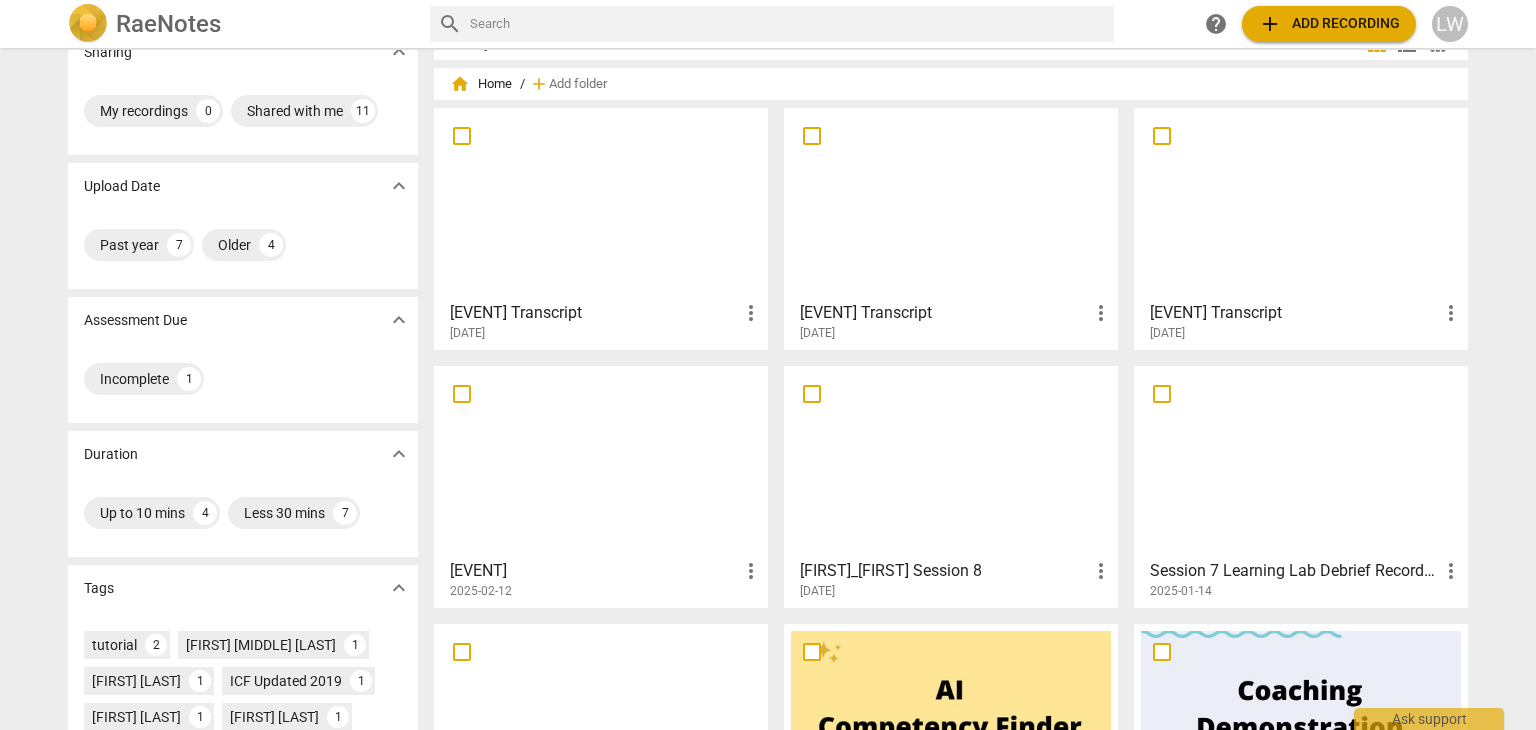scroll, scrollTop: 0, scrollLeft: 0, axis: both 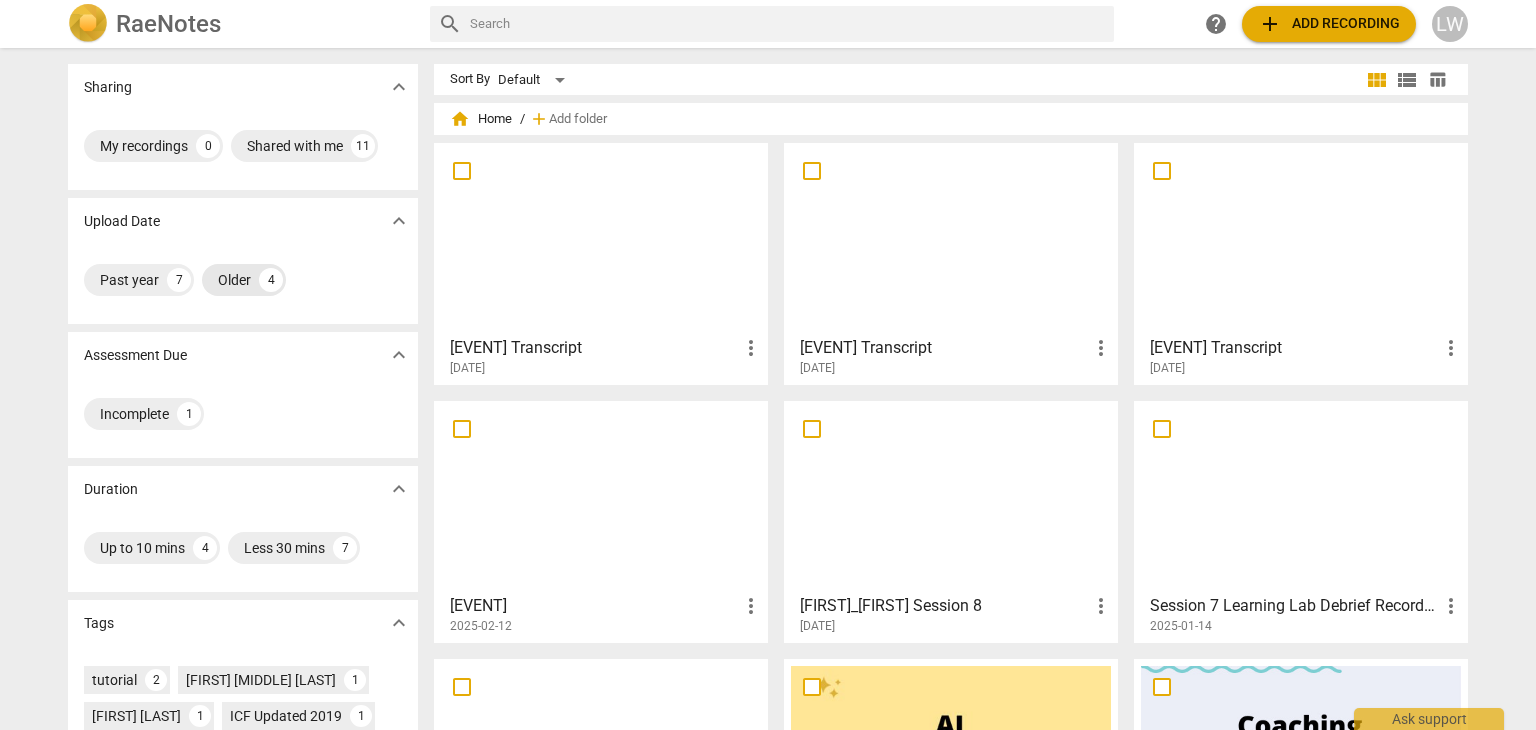 click on "Older" at bounding box center (234, 280) 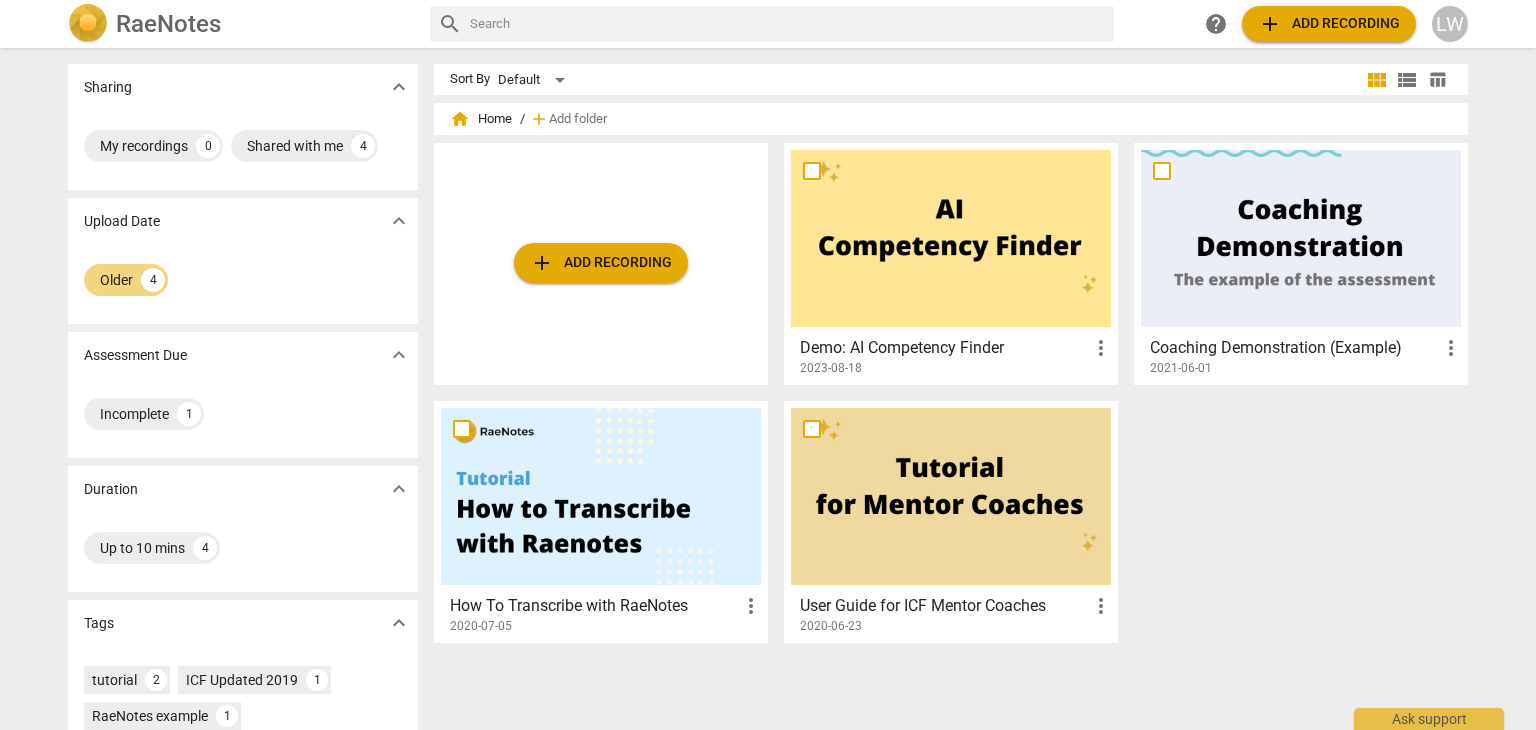 click on "expand_more" at bounding box center [399, 221] 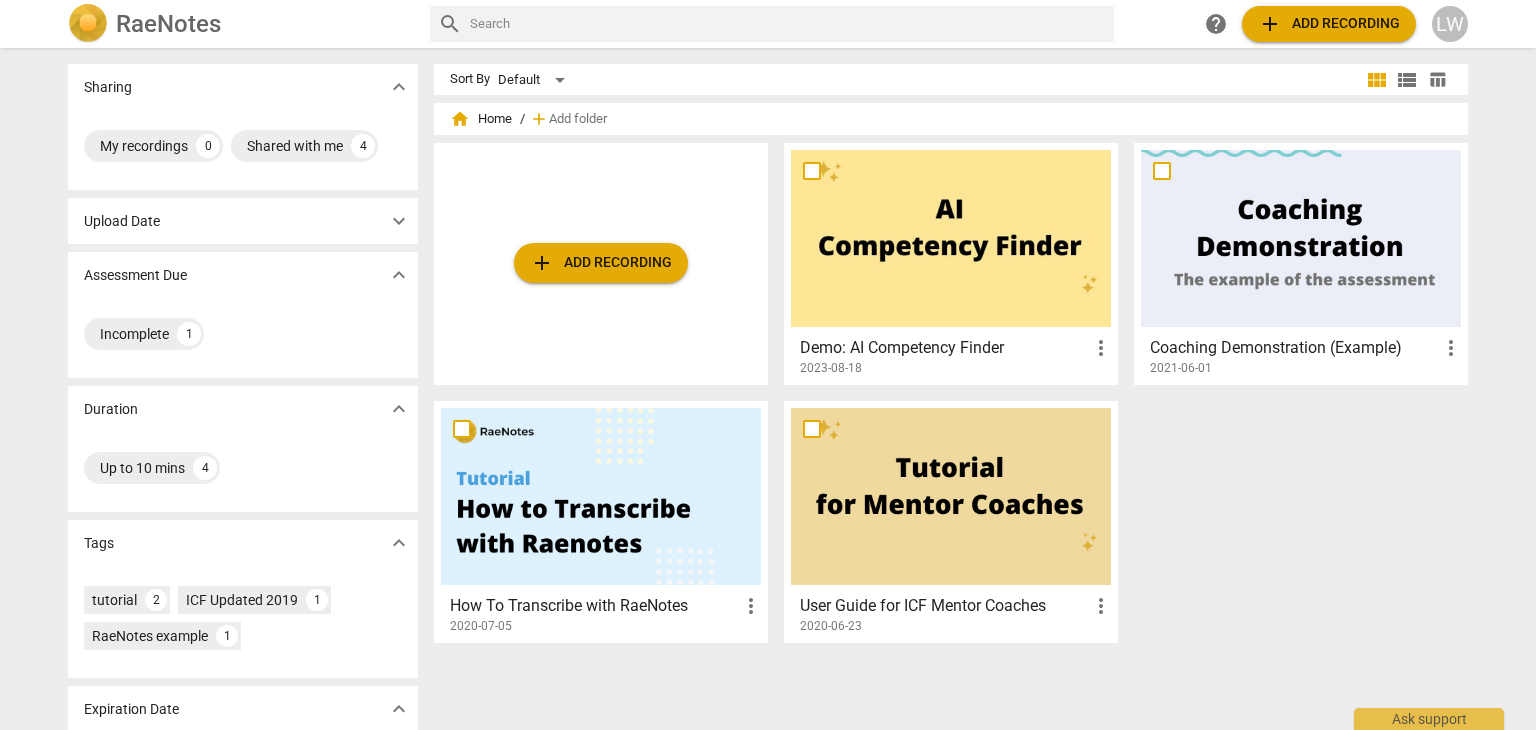 click on "expand_more" at bounding box center [399, 221] 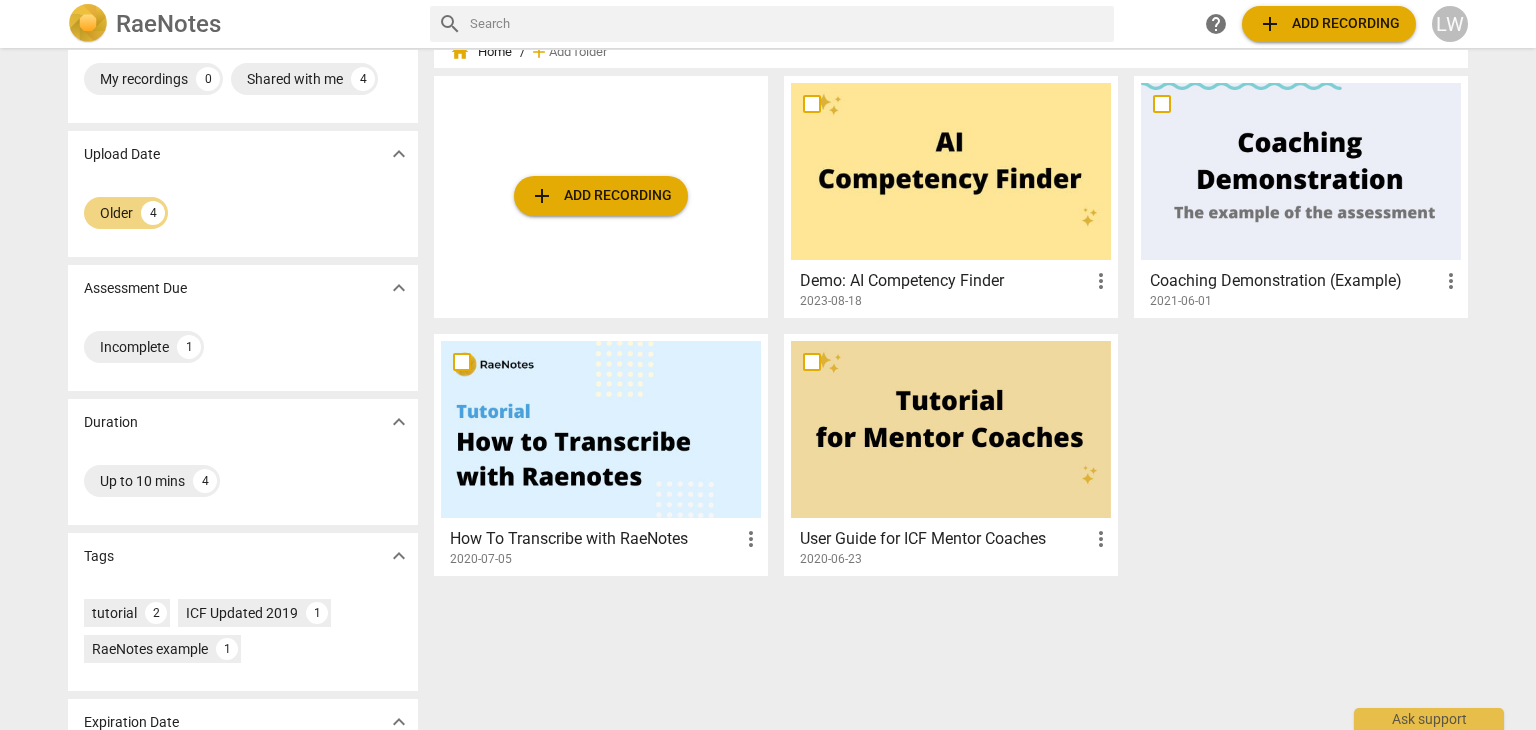 scroll, scrollTop: 0, scrollLeft: 0, axis: both 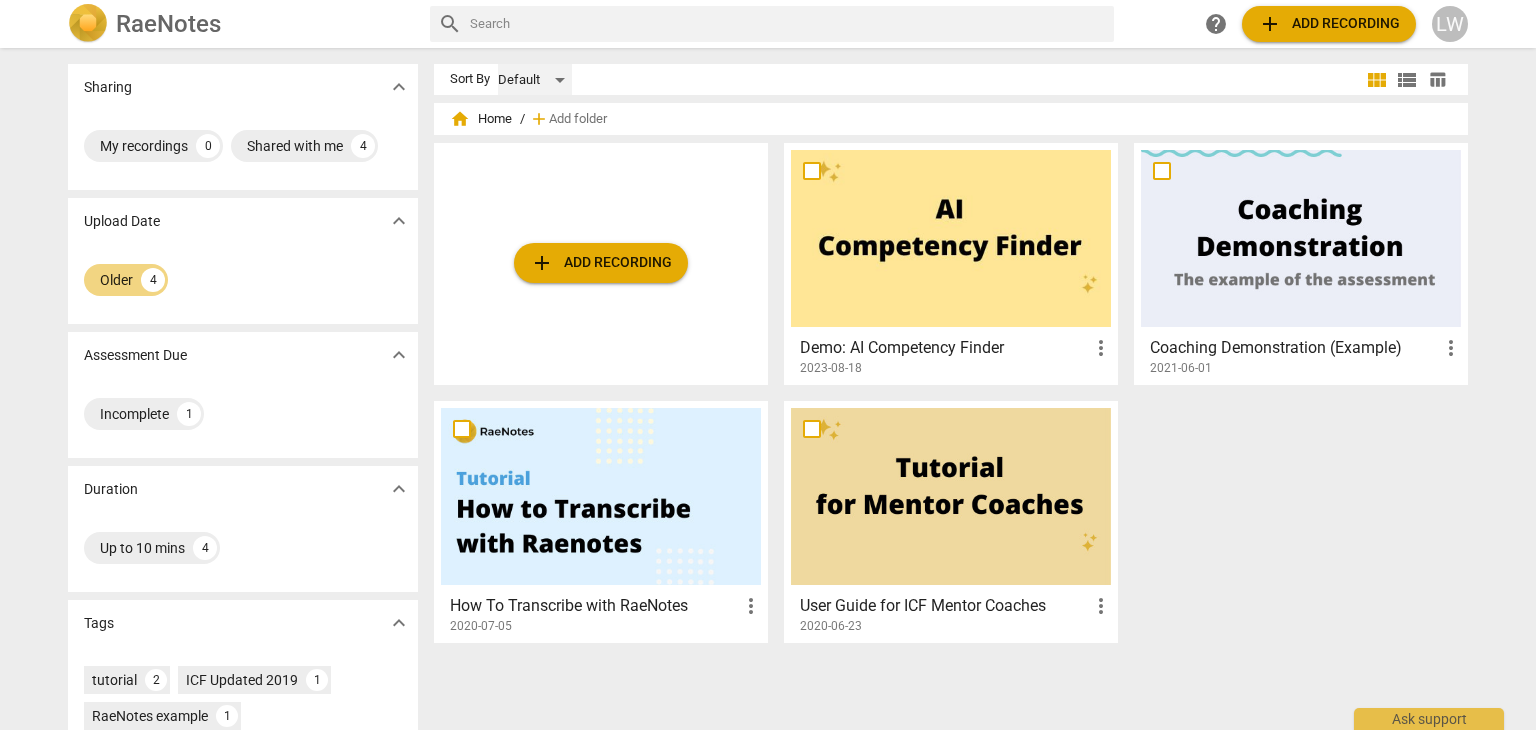 click on "Default" at bounding box center [535, 80] 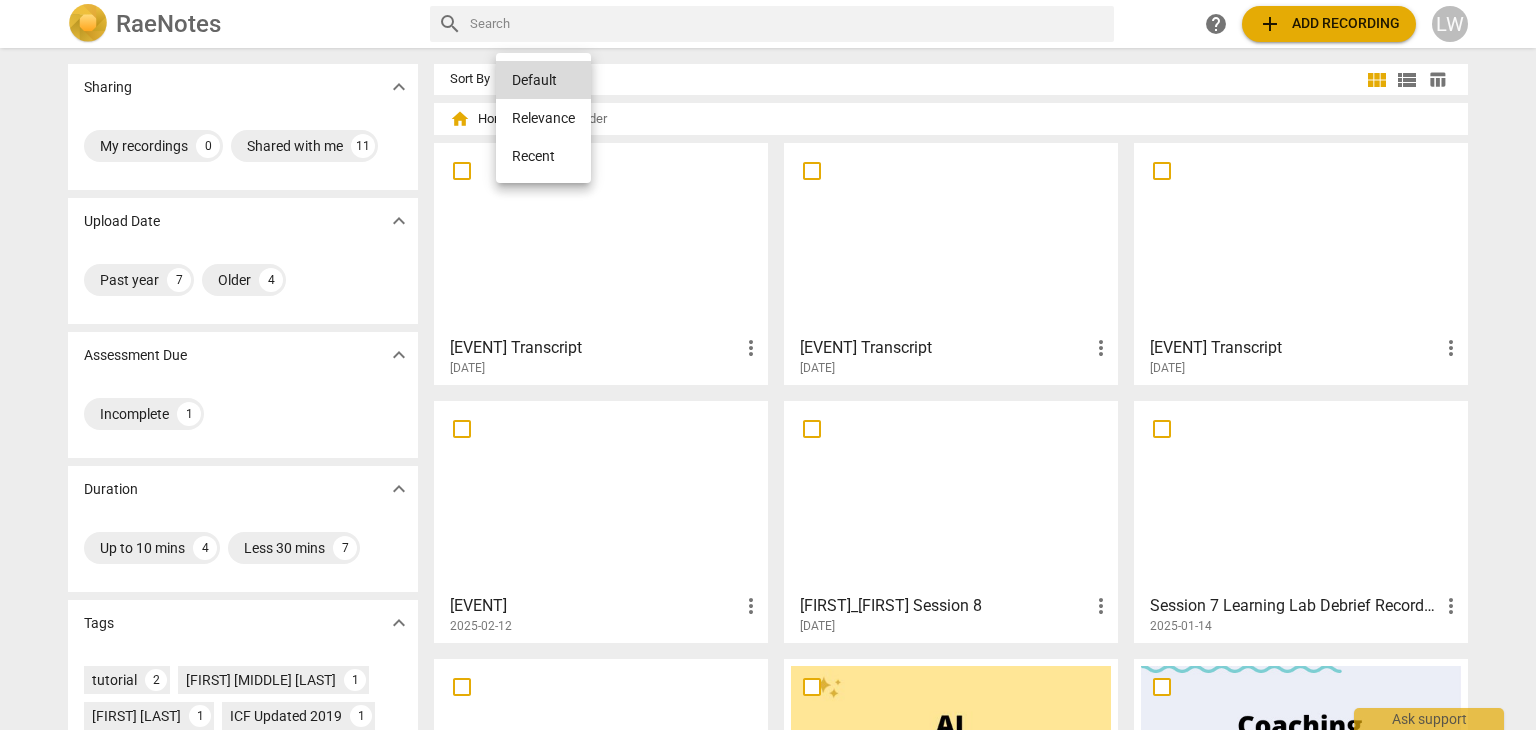 click at bounding box center [768, 365] 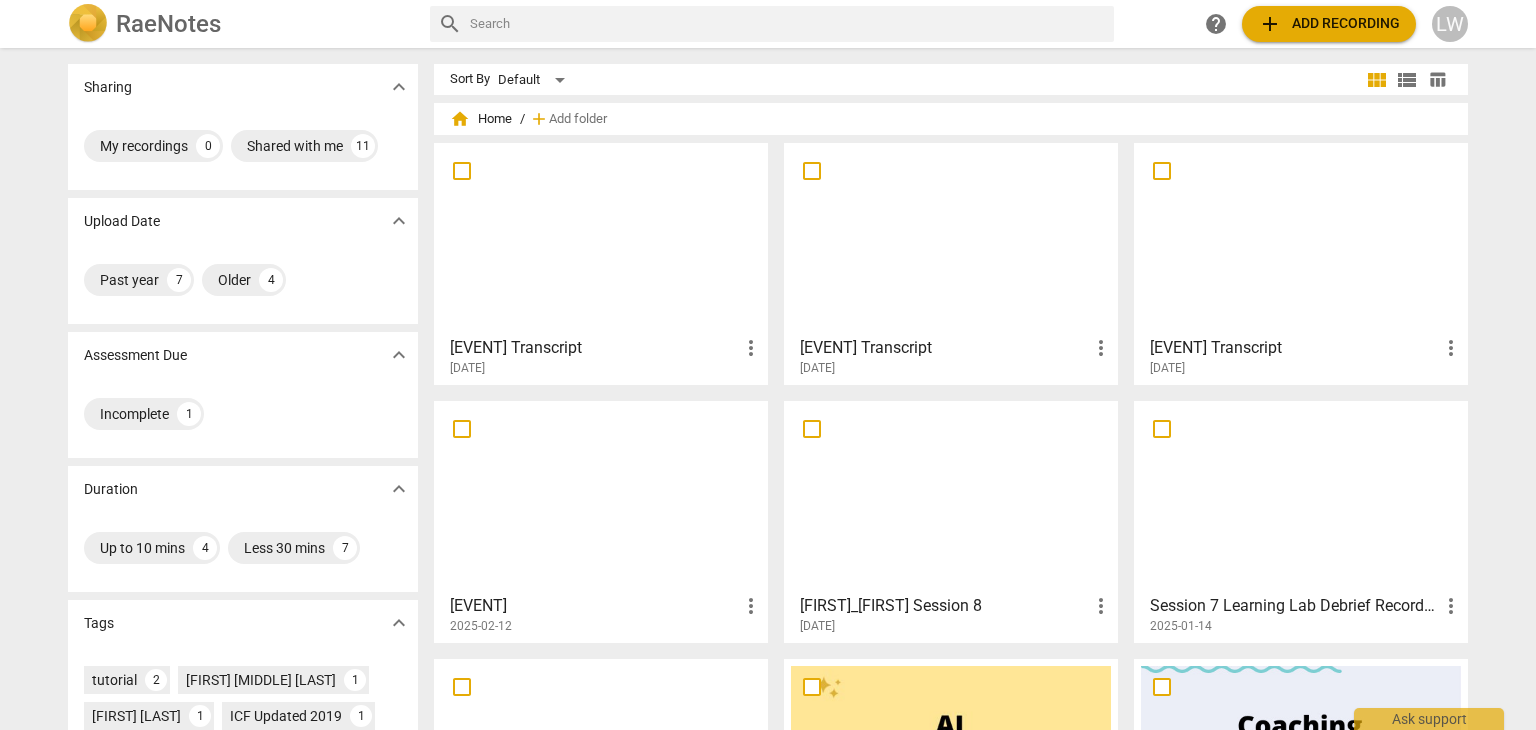 click on "view_list" at bounding box center [1407, 80] 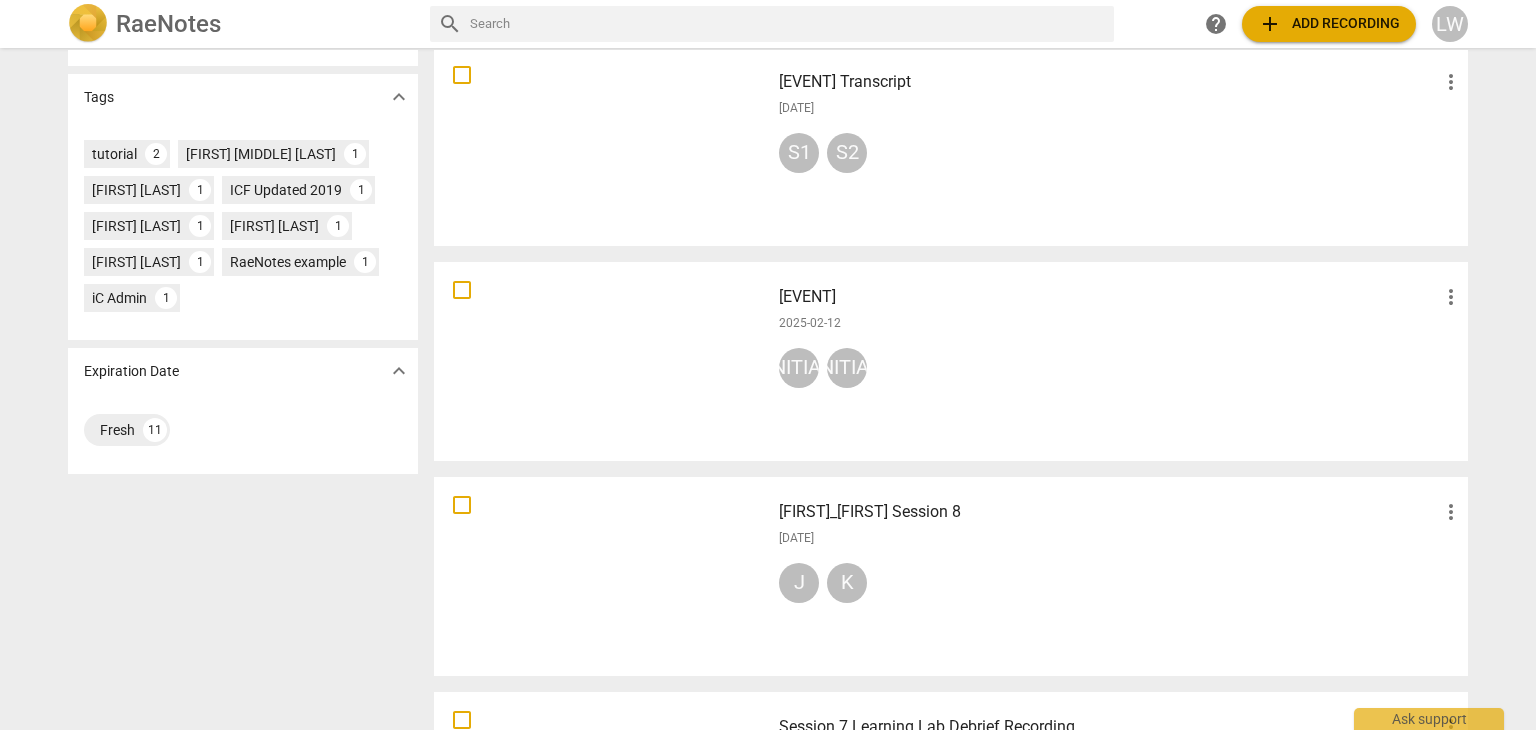 scroll, scrollTop: 0, scrollLeft: 0, axis: both 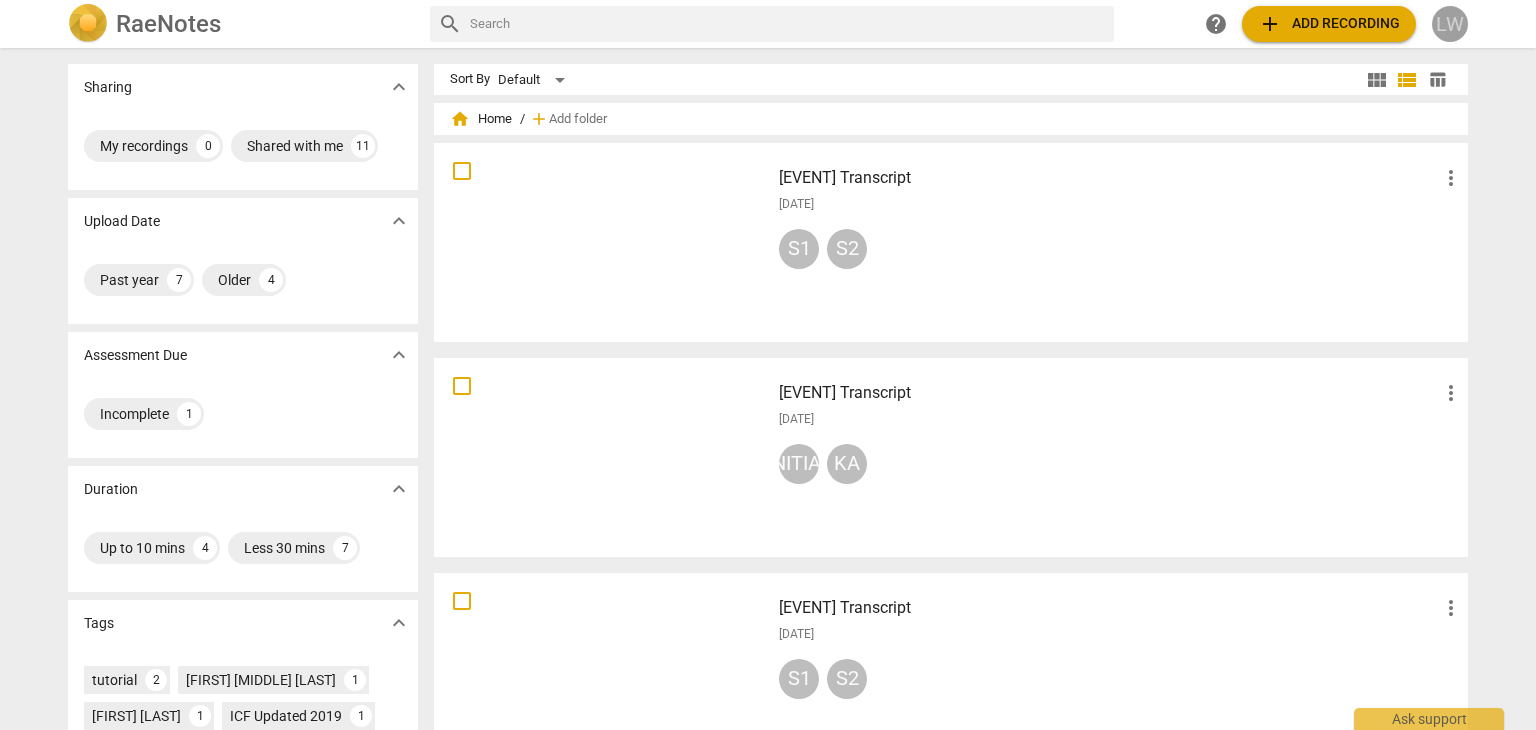 click on "LW" at bounding box center [1450, 24] 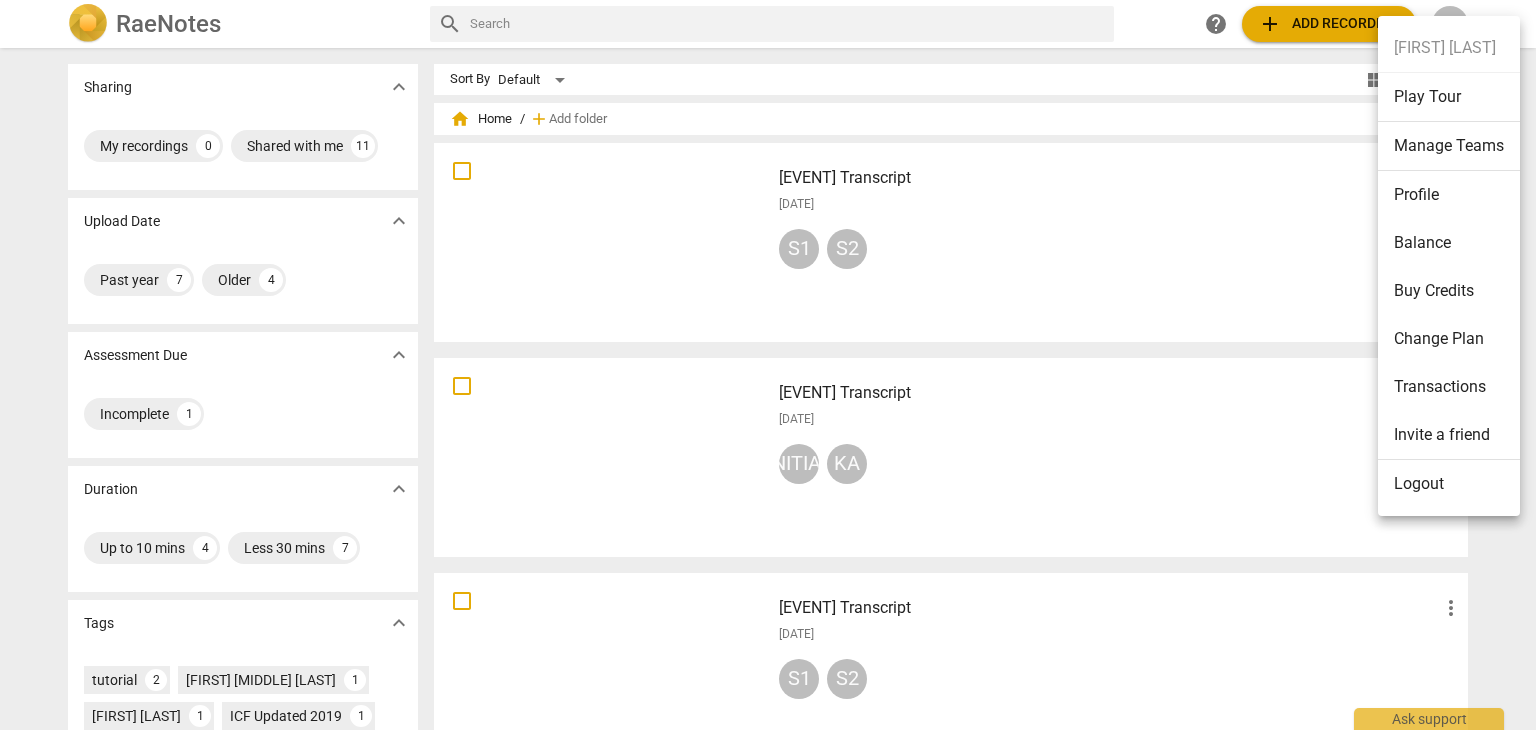 click on "Balance" at bounding box center (1449, 243) 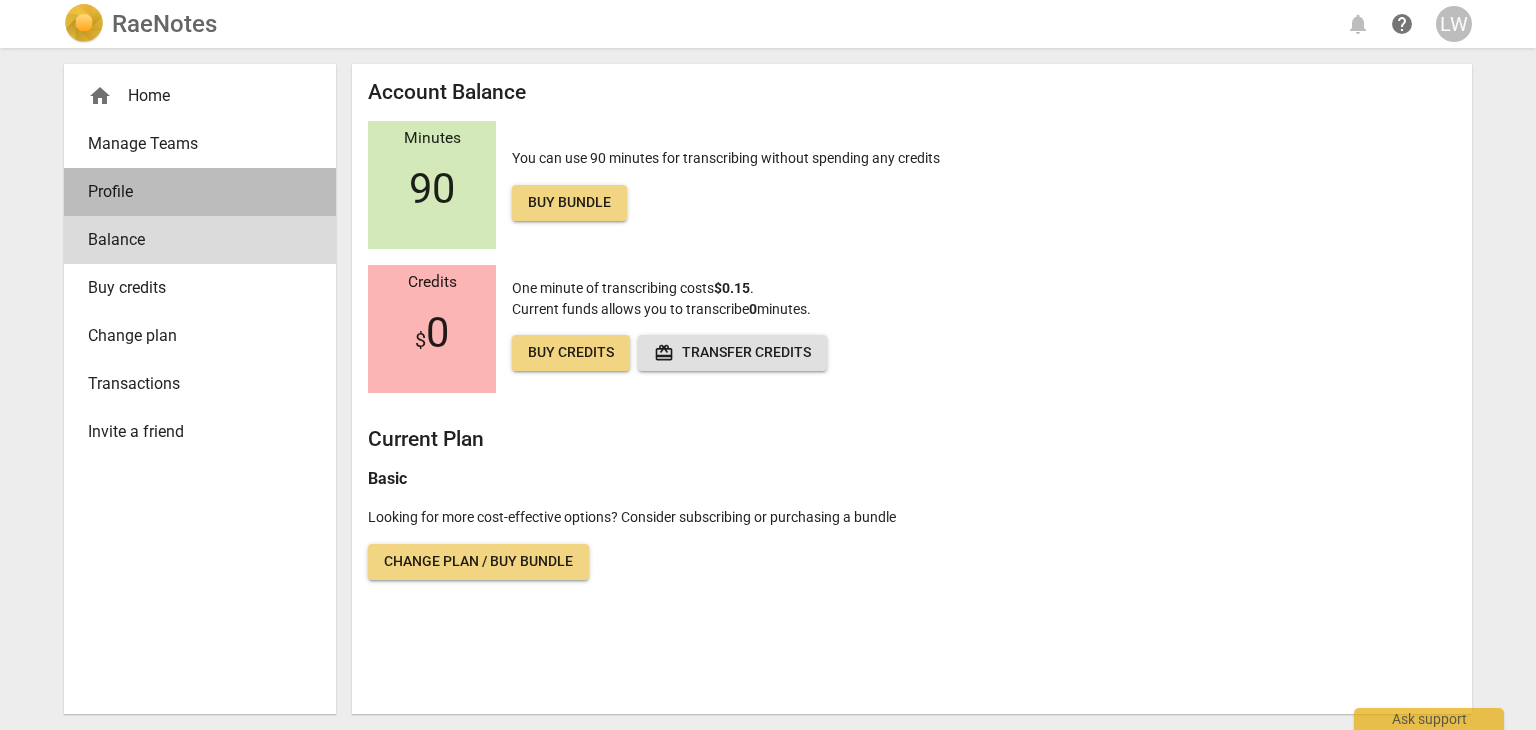 click on "Profile" at bounding box center [192, 192] 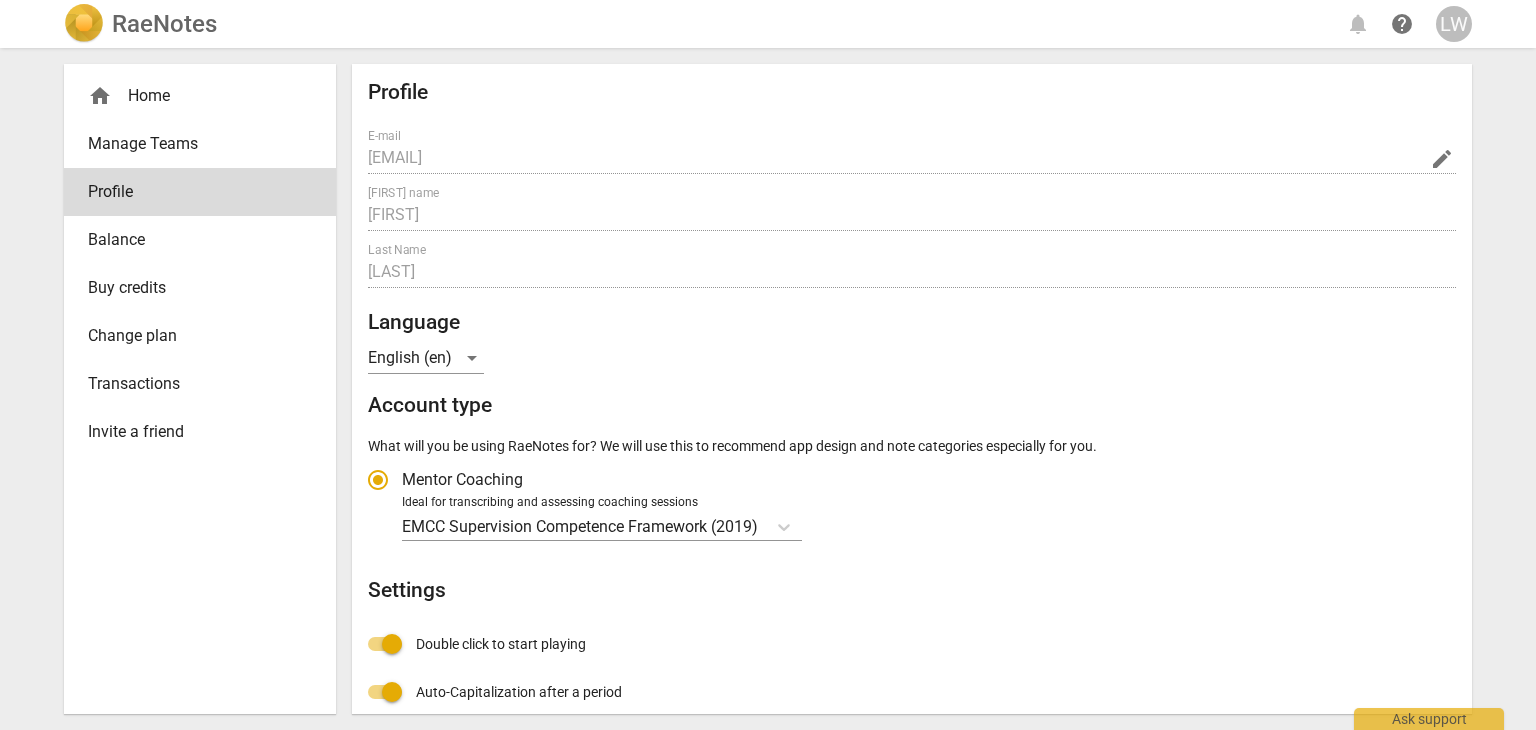 radio on "false" 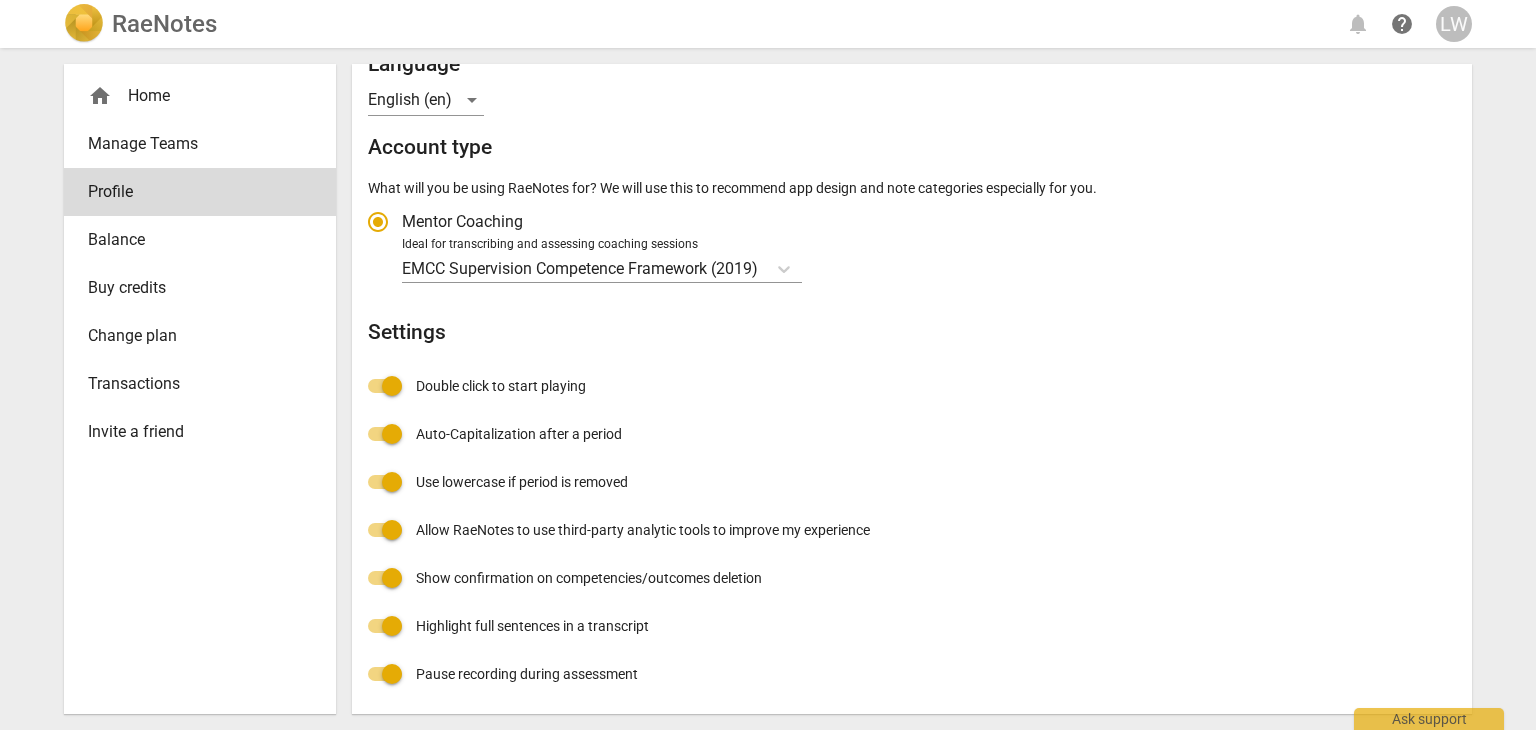 scroll, scrollTop: 59, scrollLeft: 0, axis: vertical 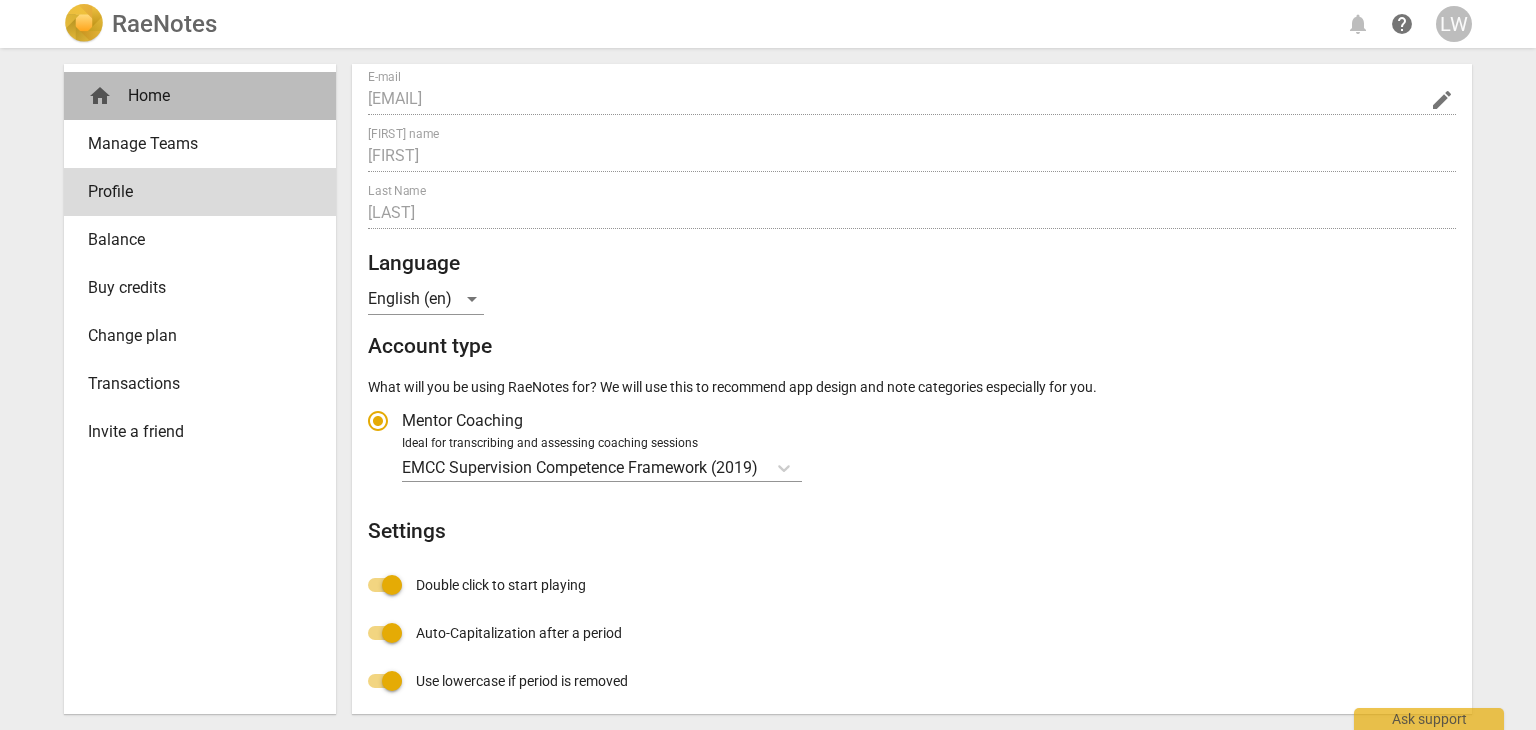 click on "home Home" at bounding box center [192, 96] 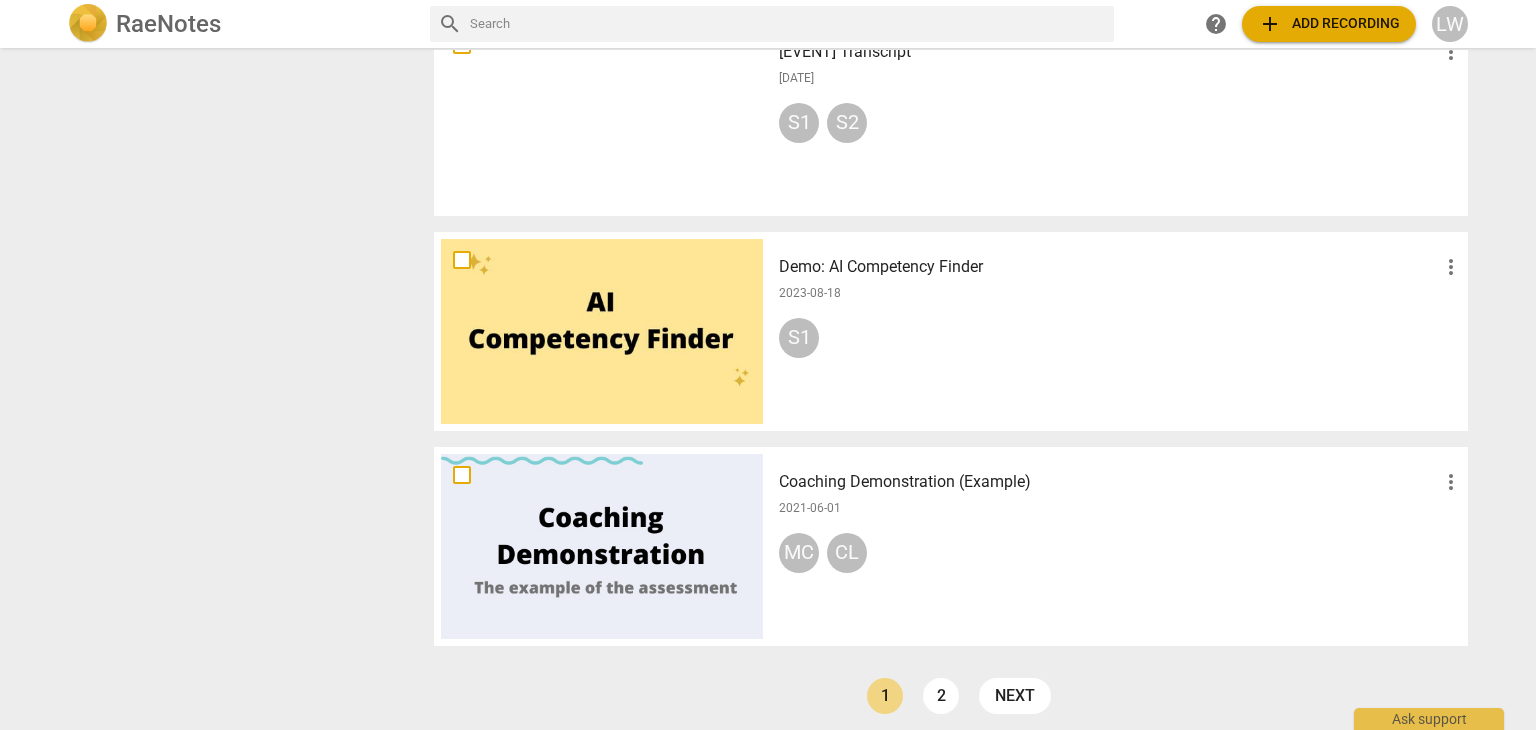 scroll, scrollTop: 1426, scrollLeft: 0, axis: vertical 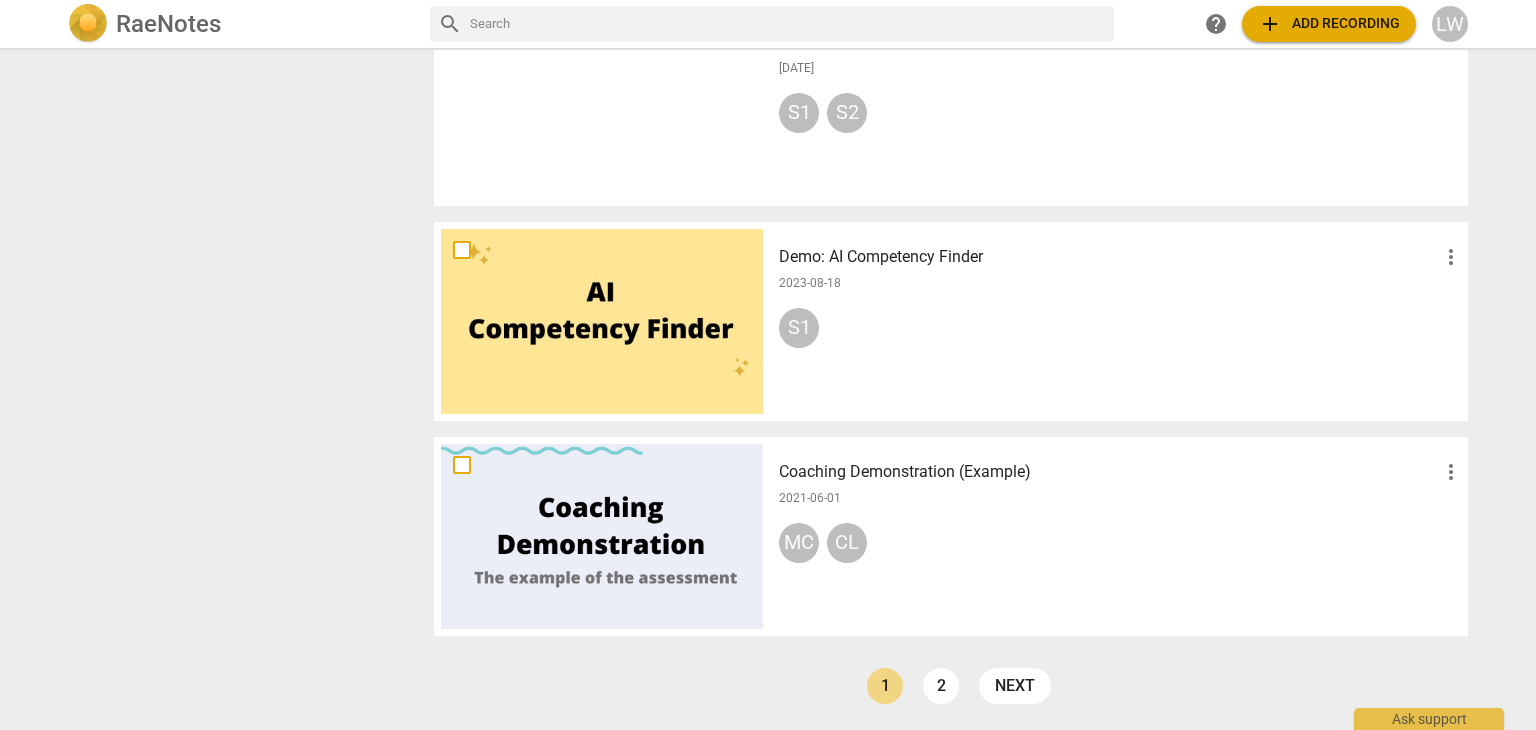 click on "Coaching Demonstration (Example)" at bounding box center [1109, 472] 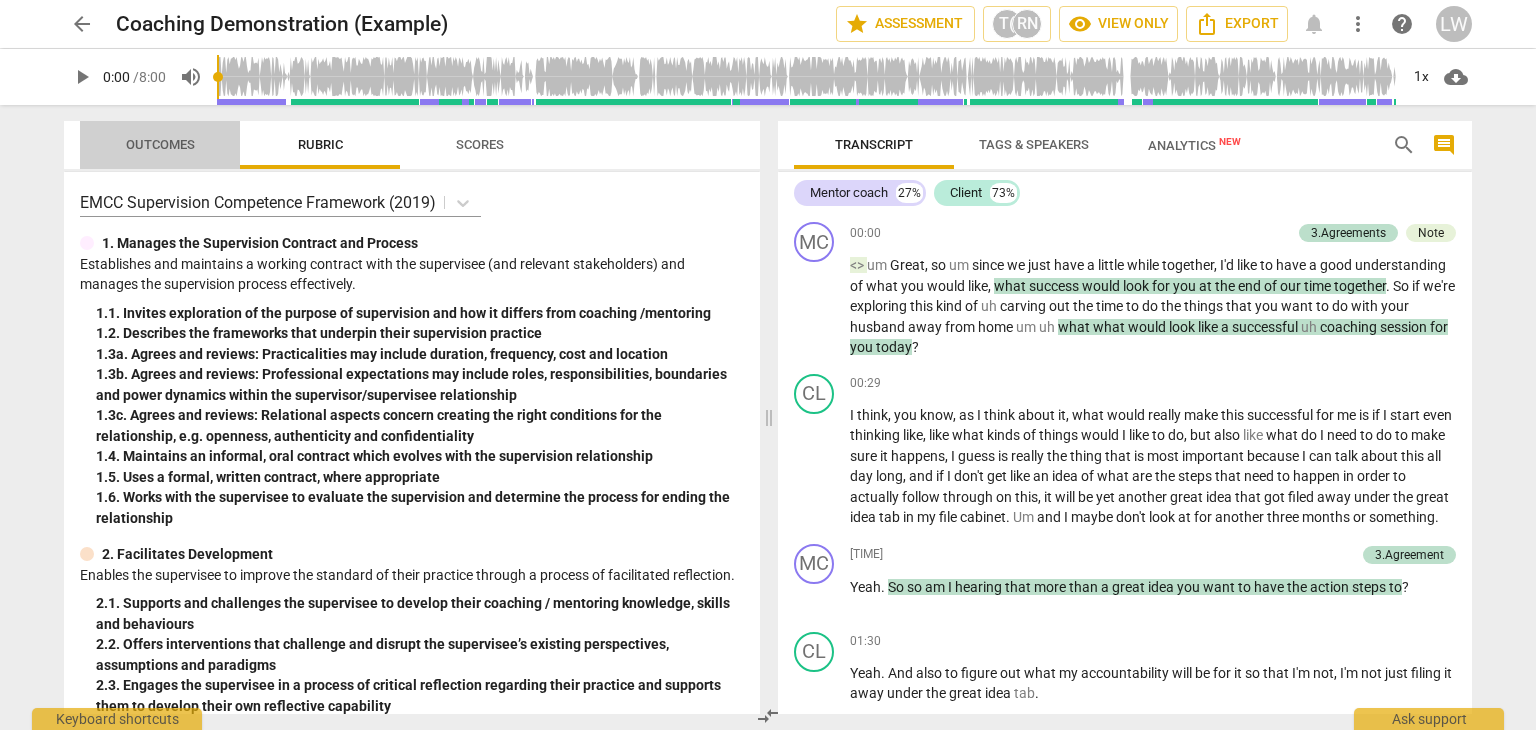 click on "Outcomes" at bounding box center (160, 144) 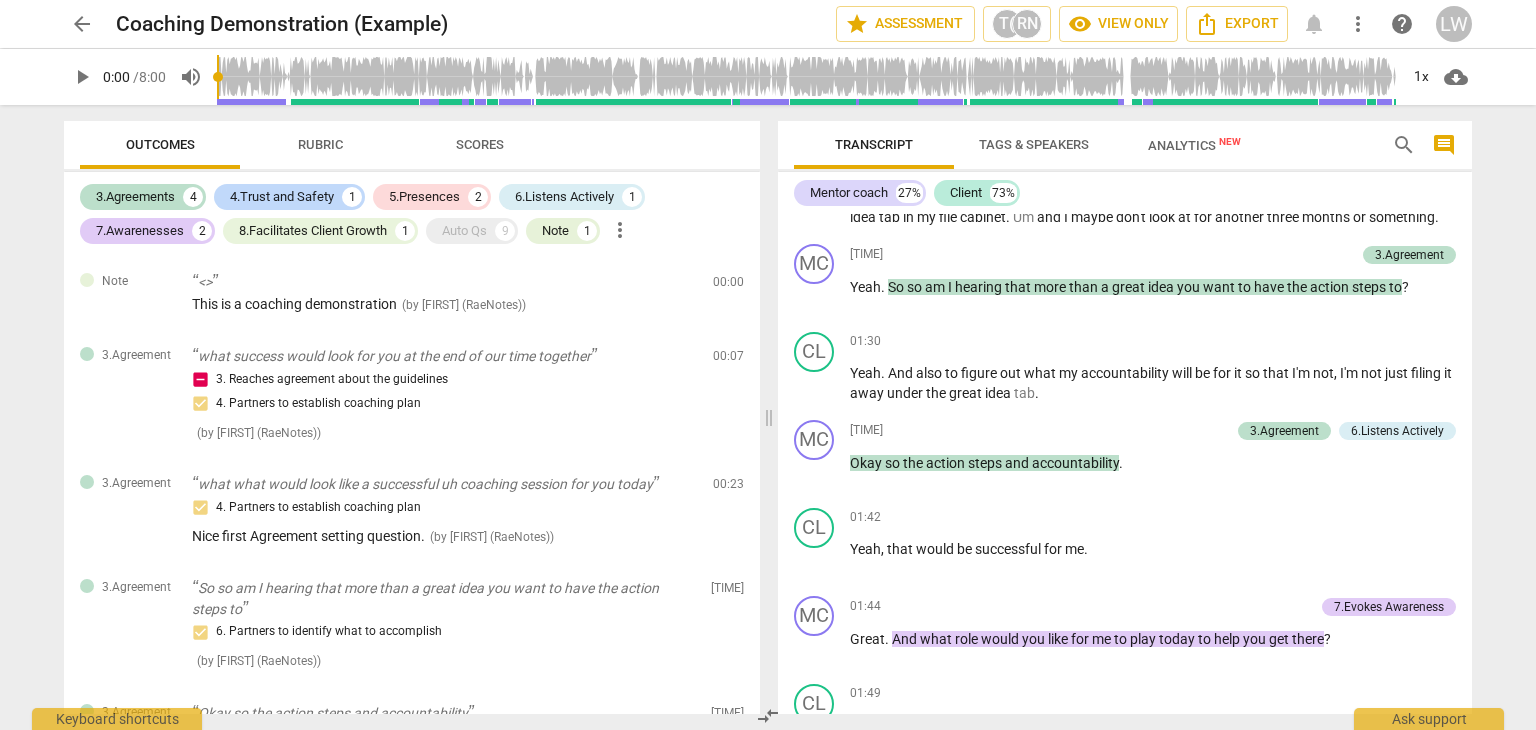 scroll, scrollTop: 0, scrollLeft: 0, axis: both 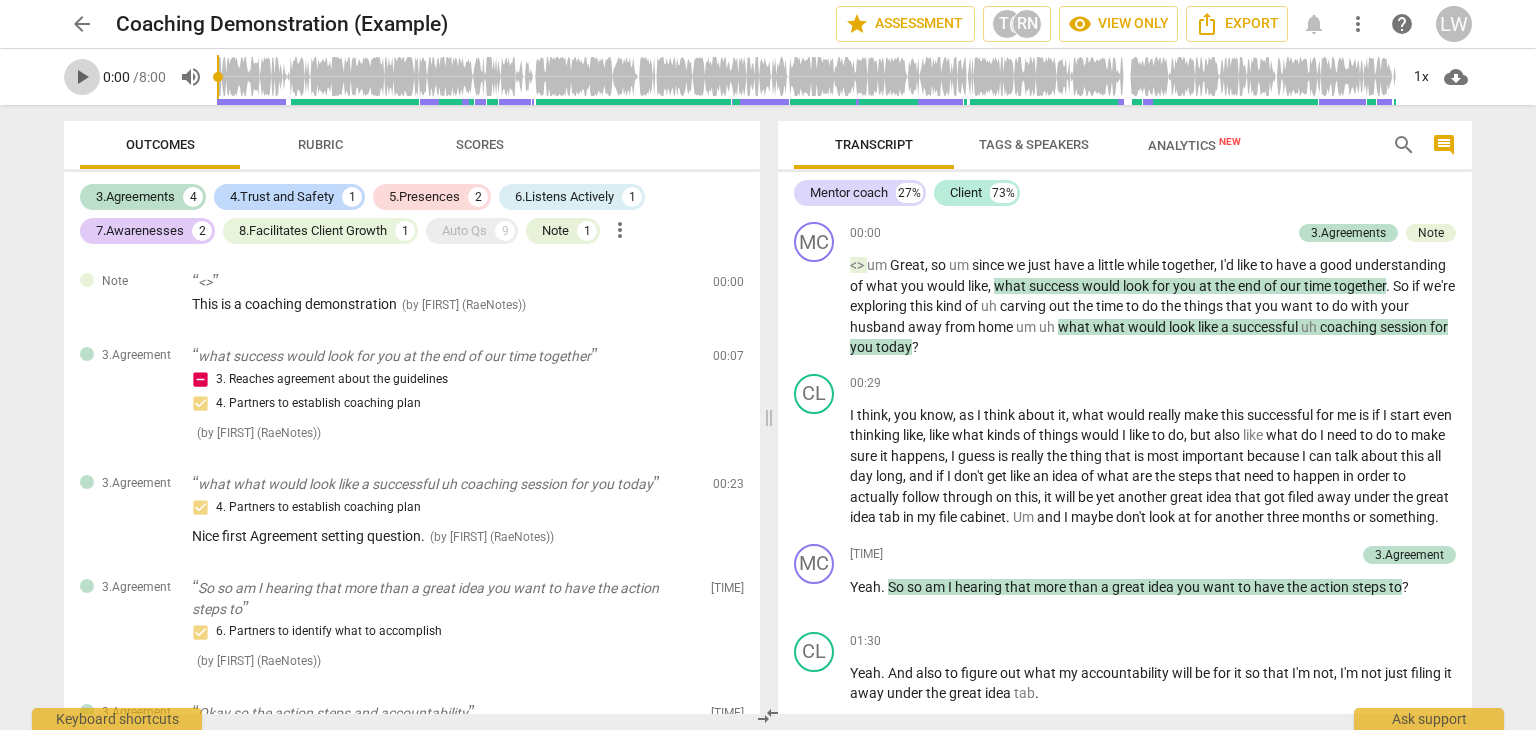 click on "play_arrow" at bounding box center (82, 77) 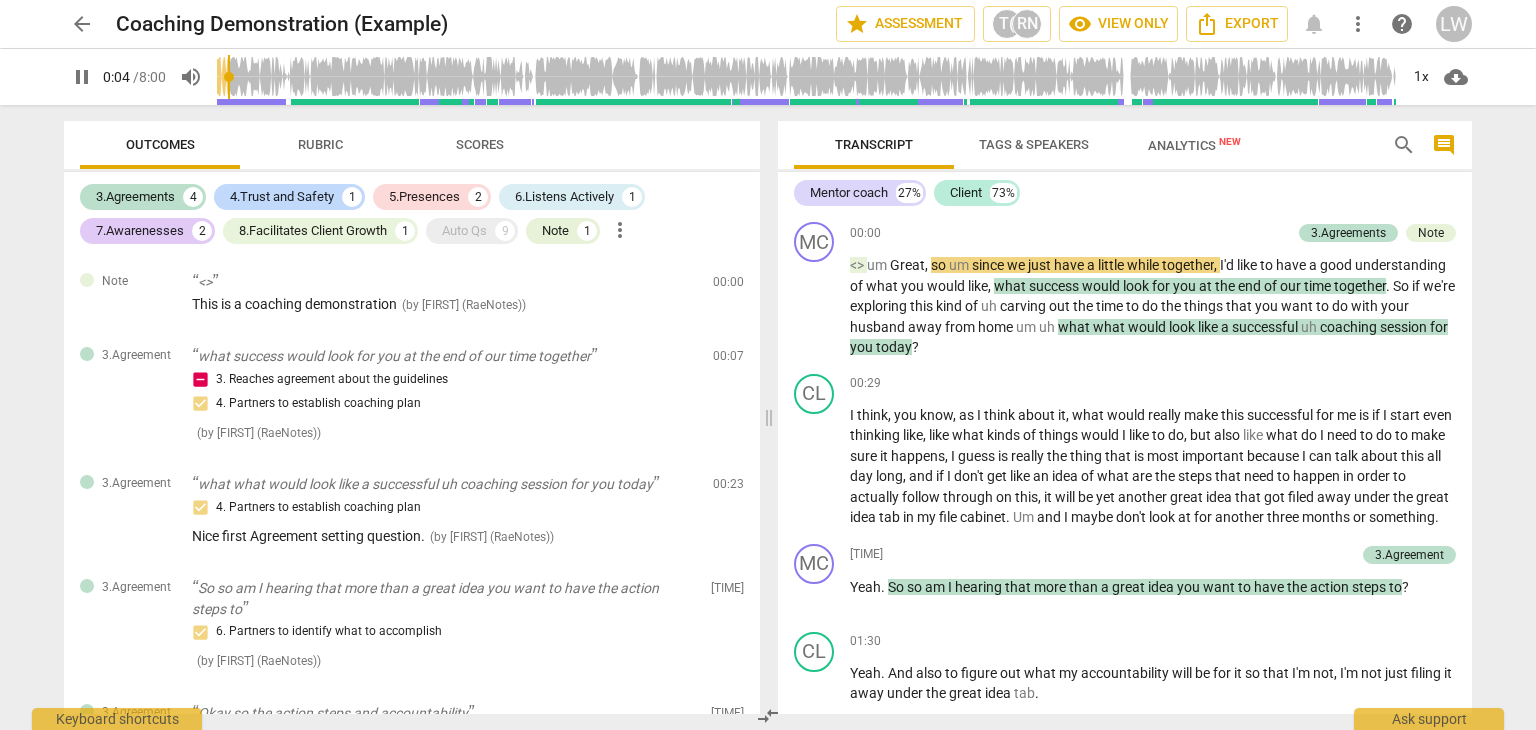 click on "pause" at bounding box center [82, 77] 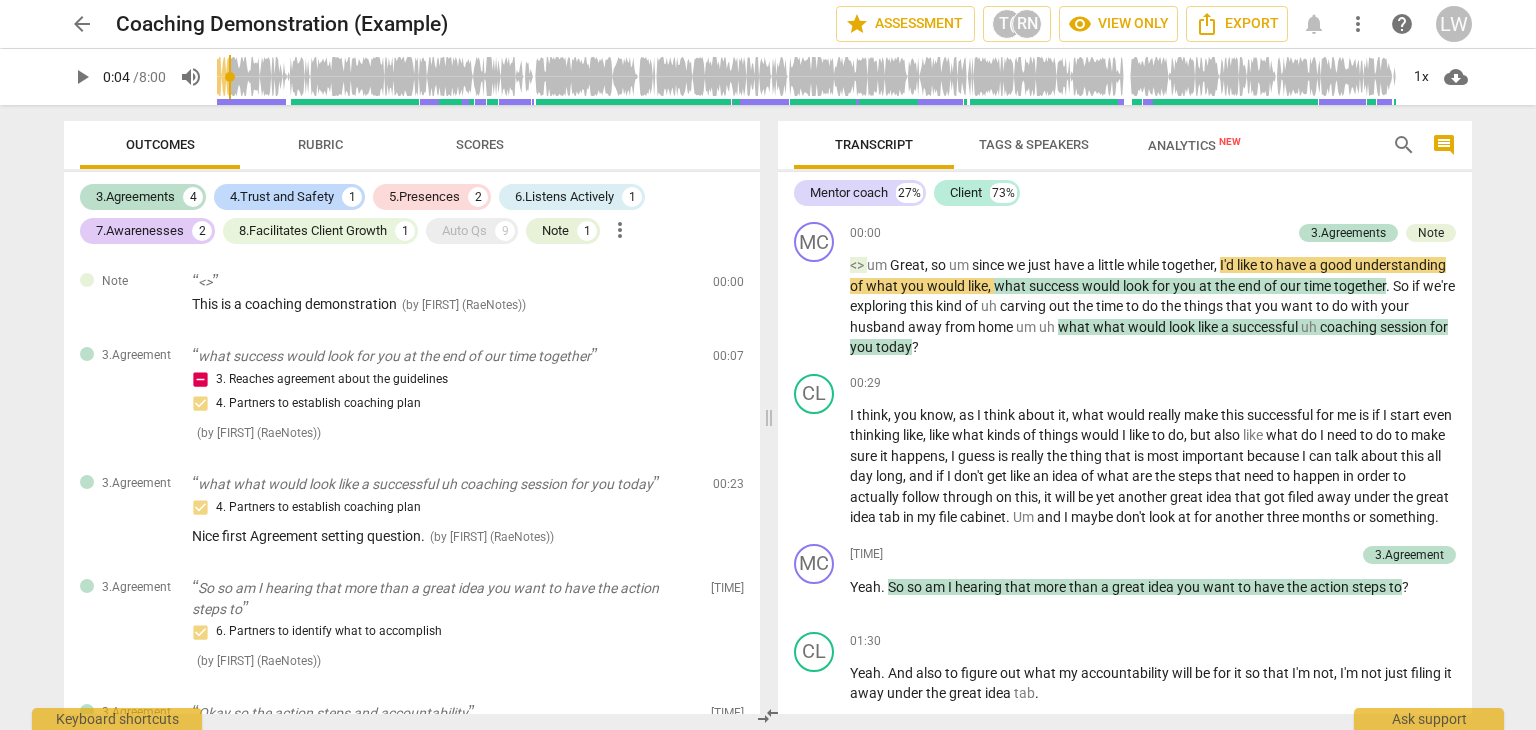 type on "5" 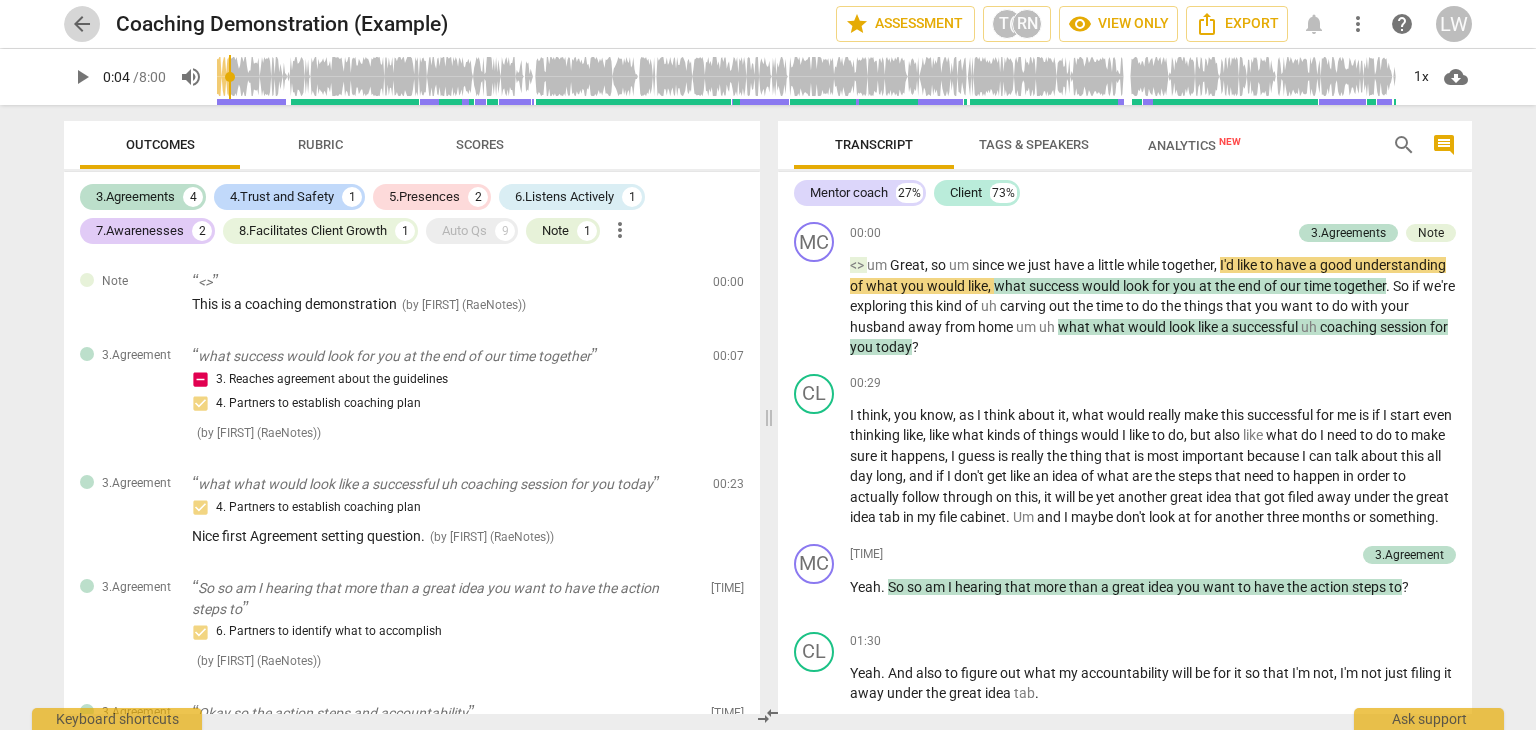 click on "arrow_back" at bounding box center (82, 24) 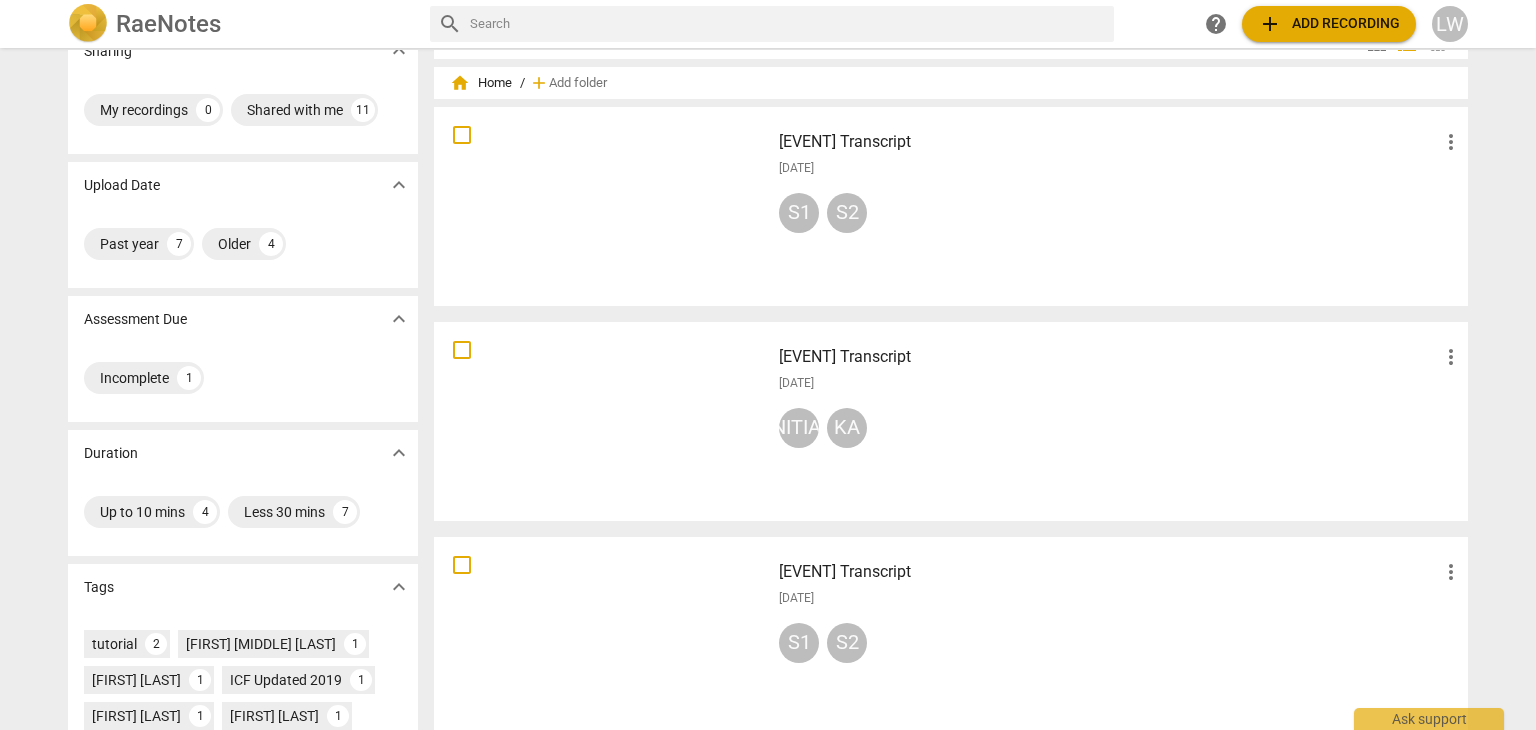 scroll, scrollTop: 0, scrollLeft: 0, axis: both 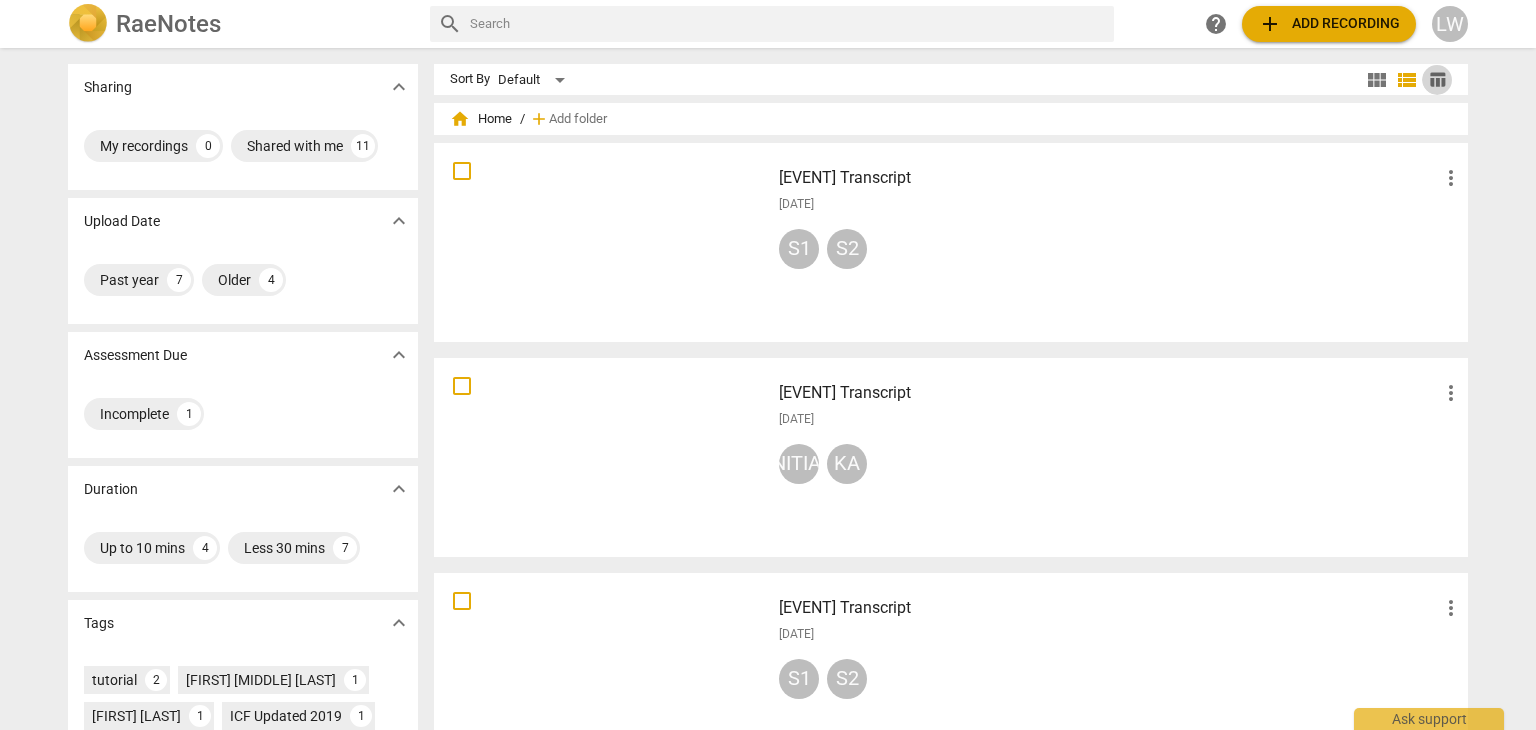 click on "table_chart" at bounding box center (1437, 79) 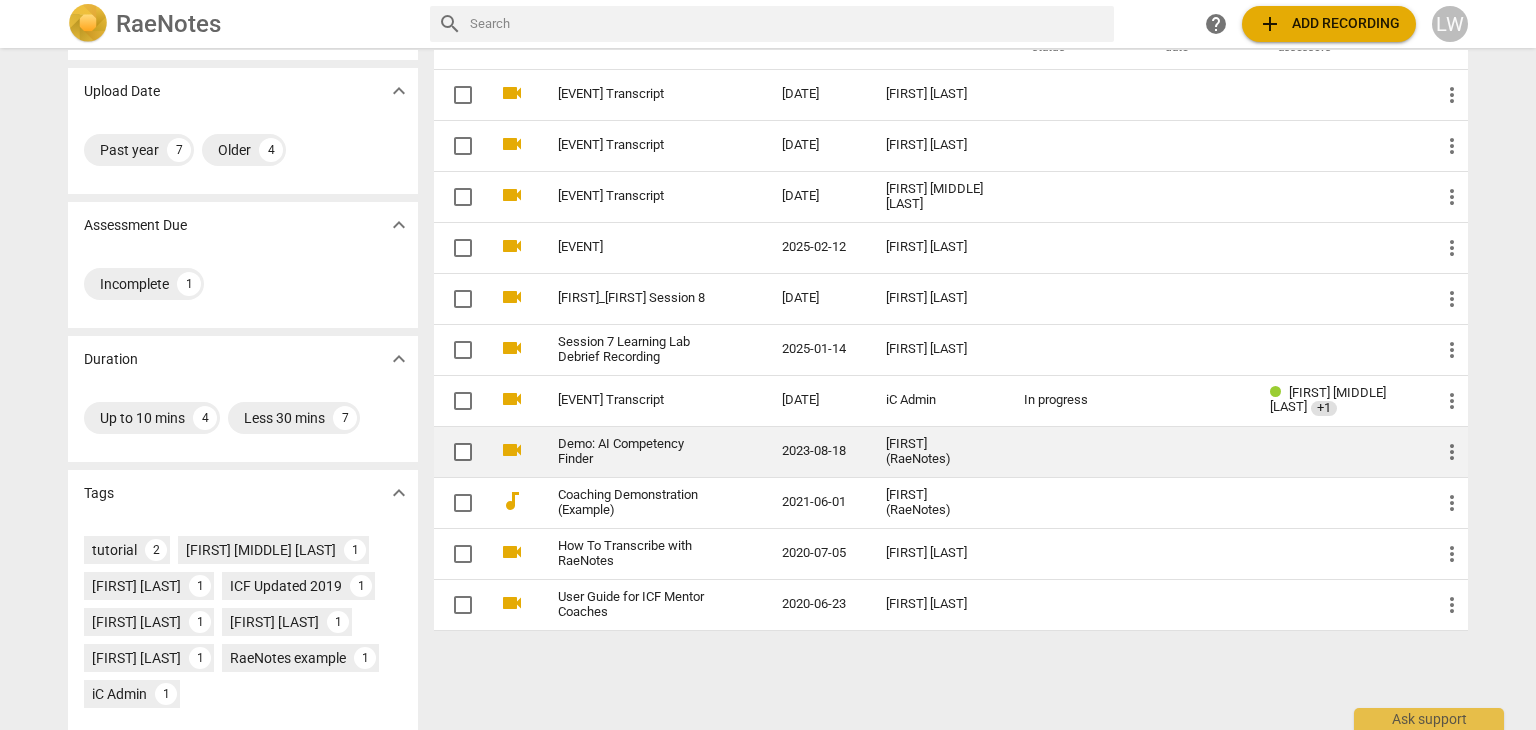 scroll, scrollTop: 0, scrollLeft: 0, axis: both 